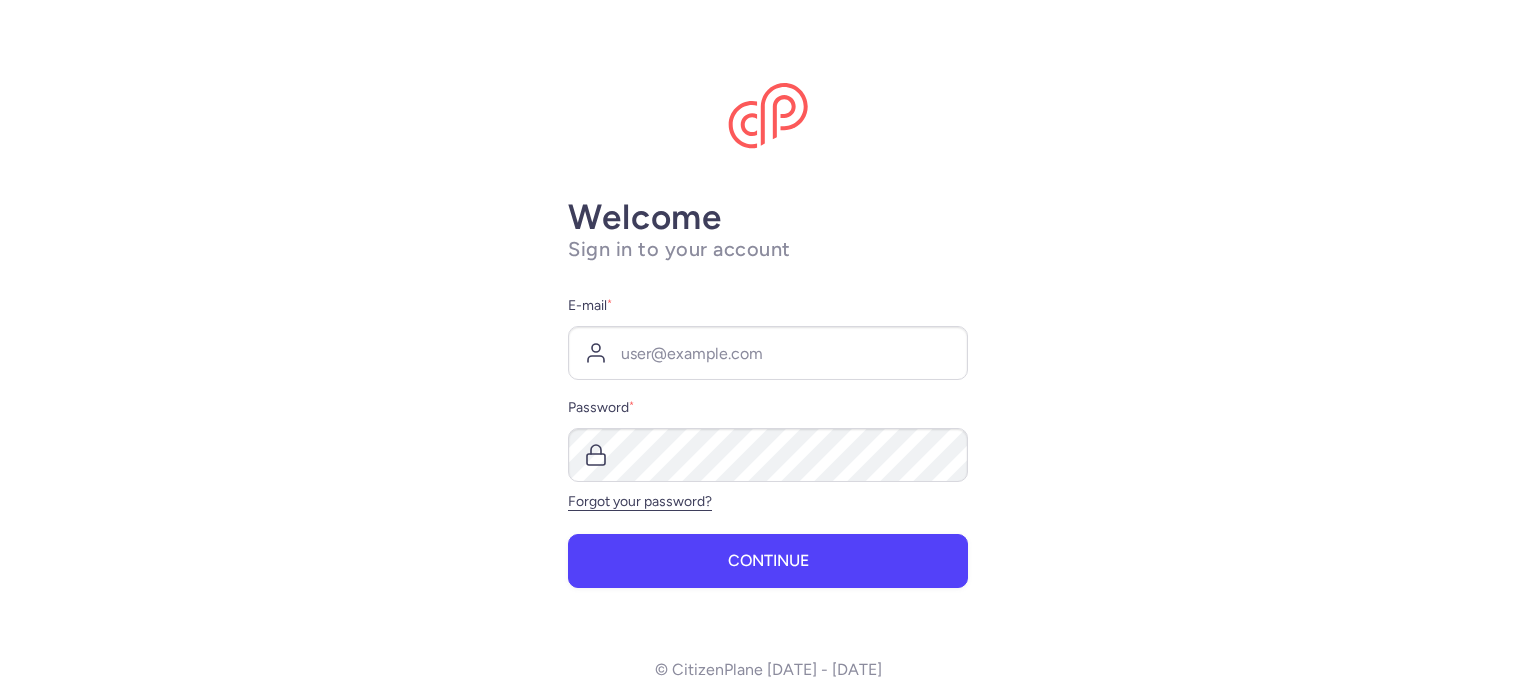 scroll, scrollTop: 0, scrollLeft: 0, axis: both 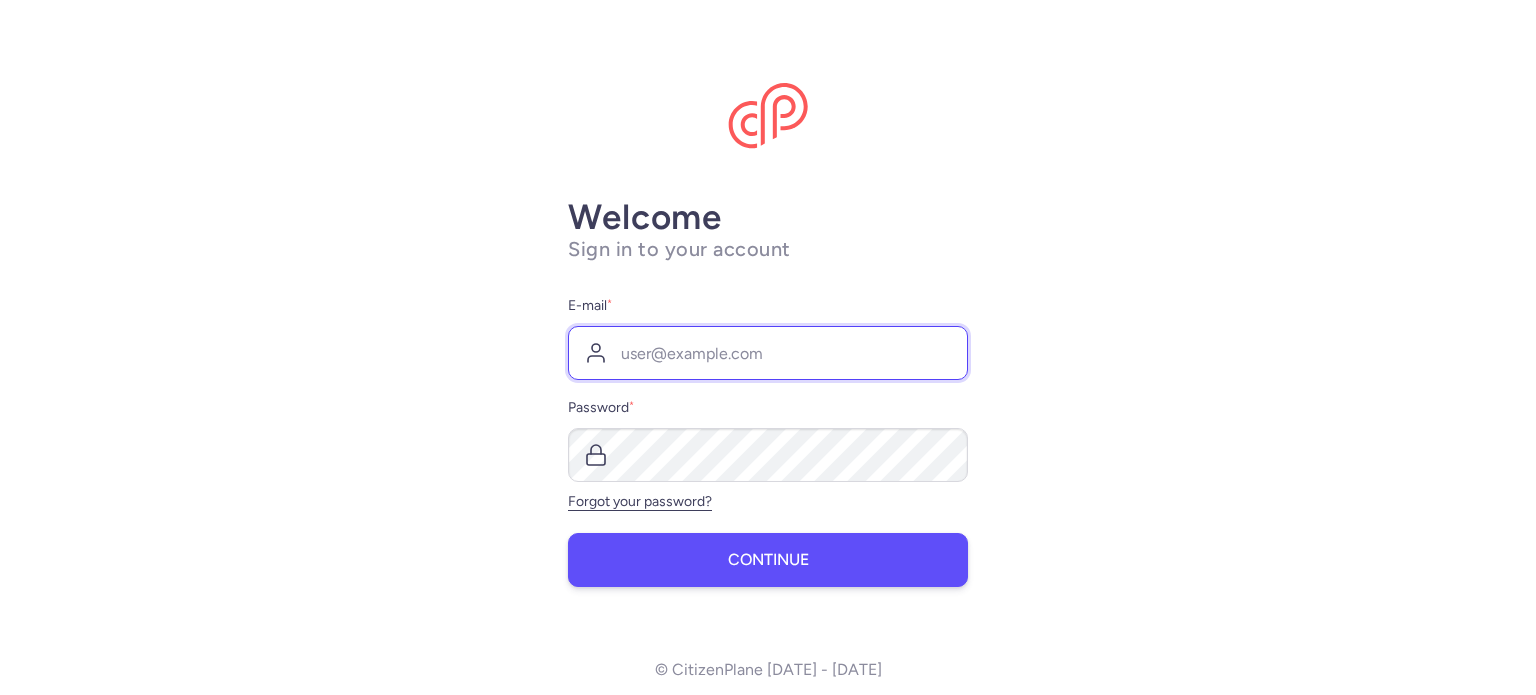 type on "[EMAIL_ADDRESS][DOMAIN_NAME]" 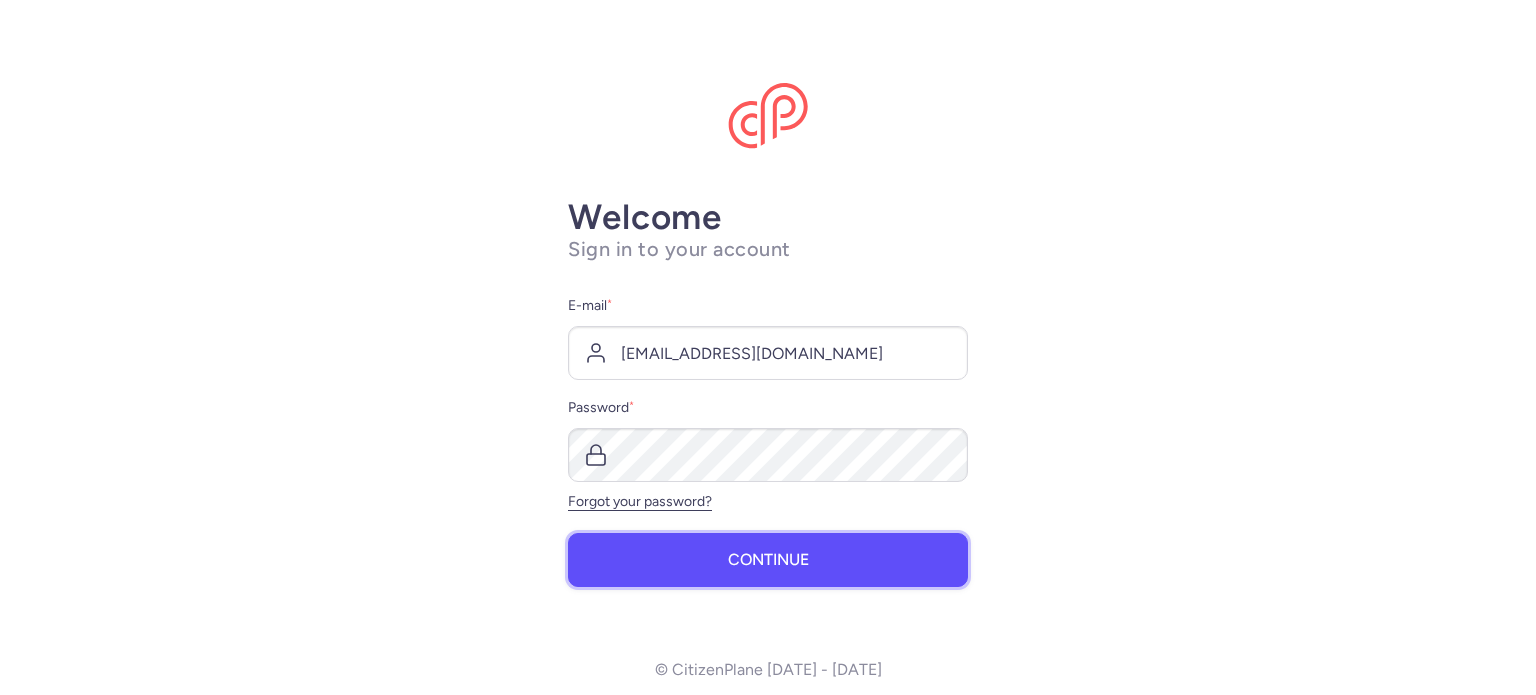click on "Continue" at bounding box center [768, 560] 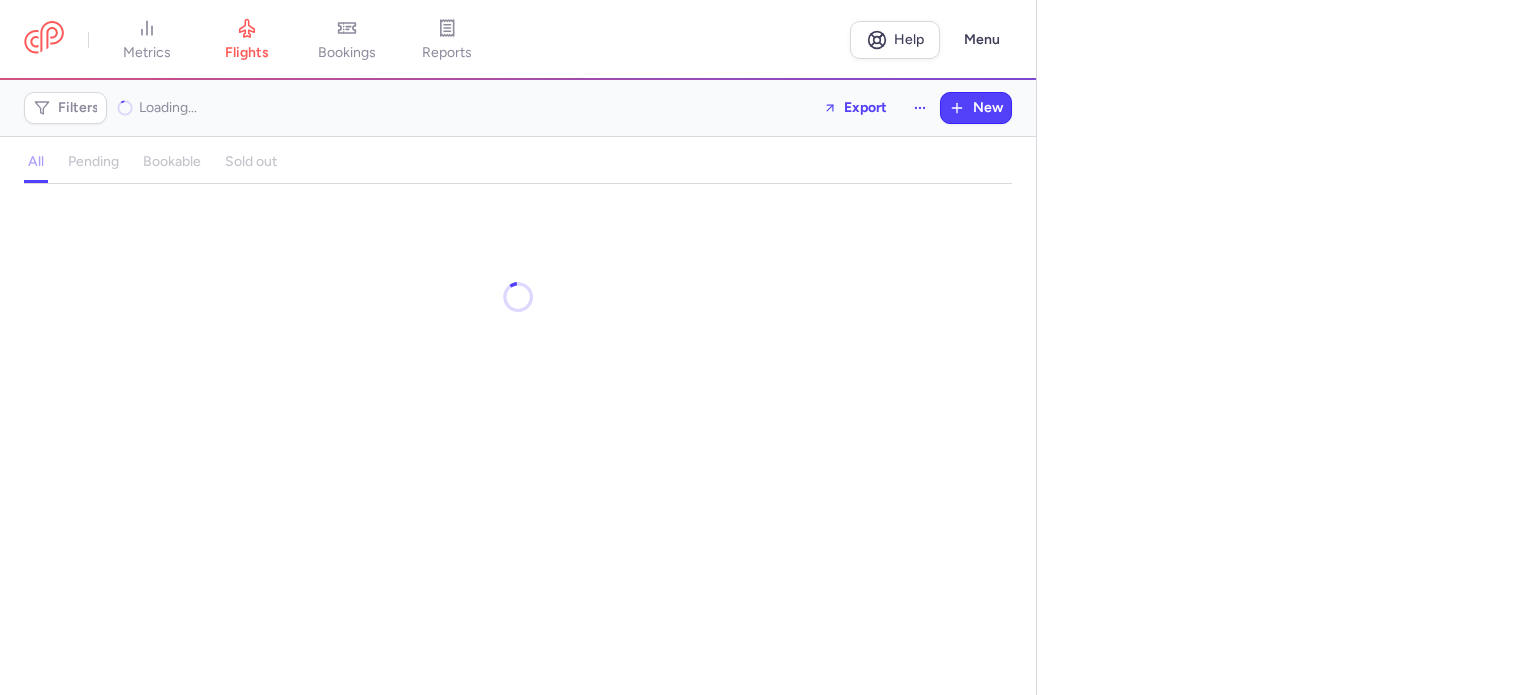 select on "hours" 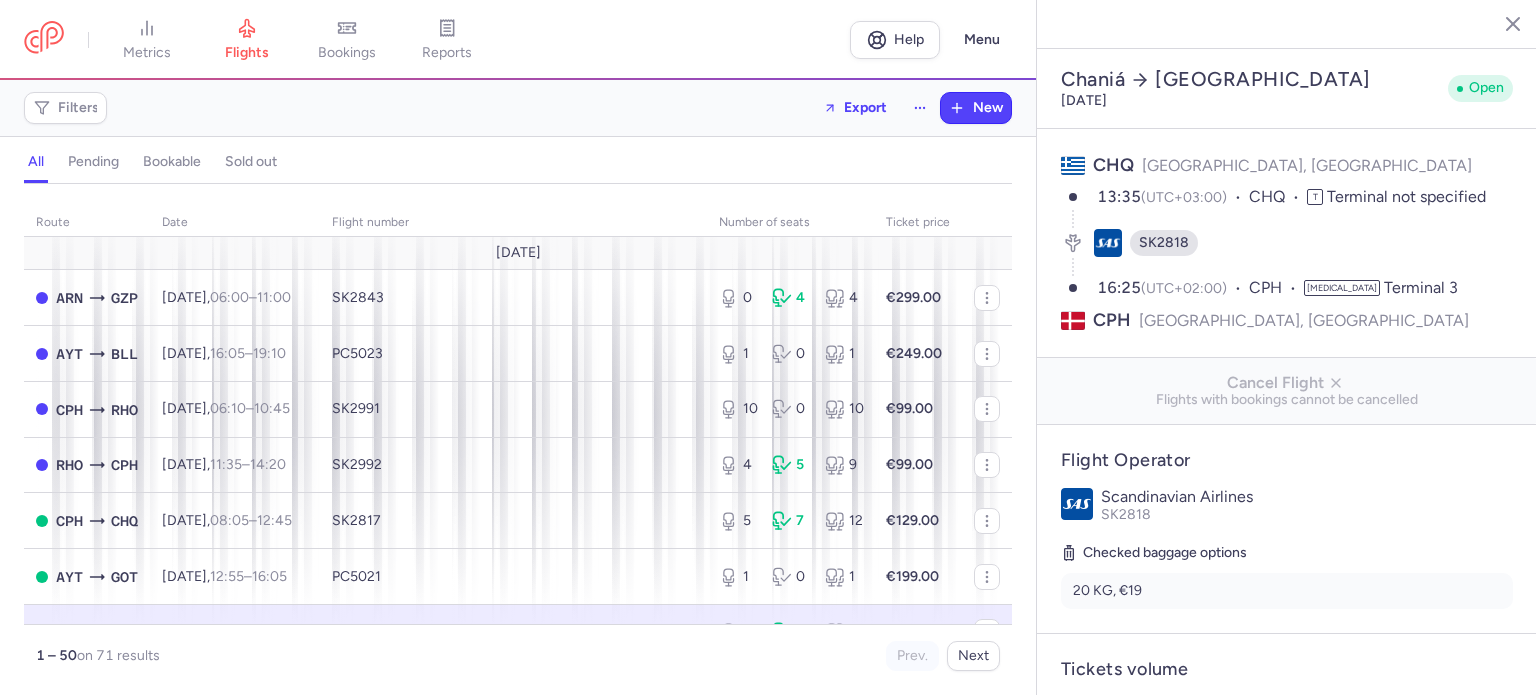 drag, startPoint x: 989, startPoint y: 243, endPoint x: 989, endPoint y: 255, distance: 12 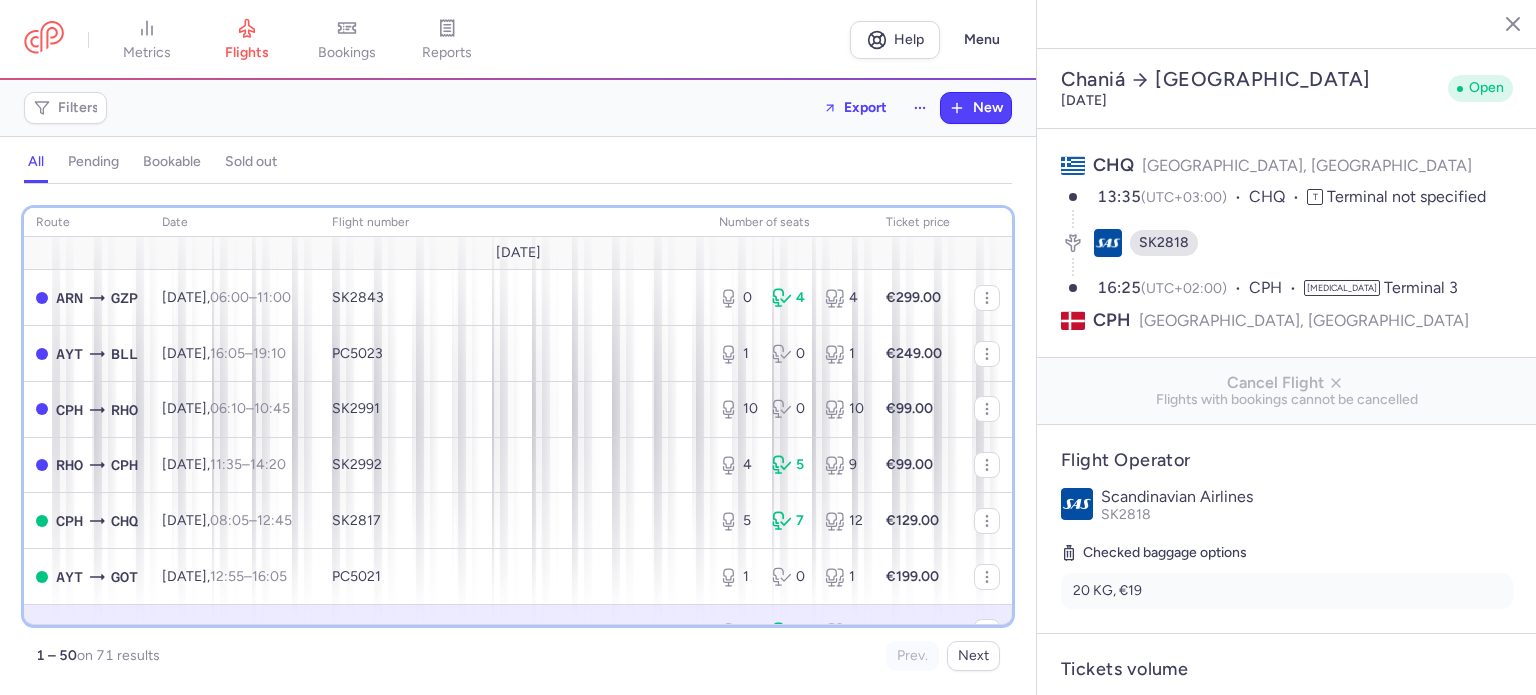 scroll, scrollTop: 364, scrollLeft: 0, axis: vertical 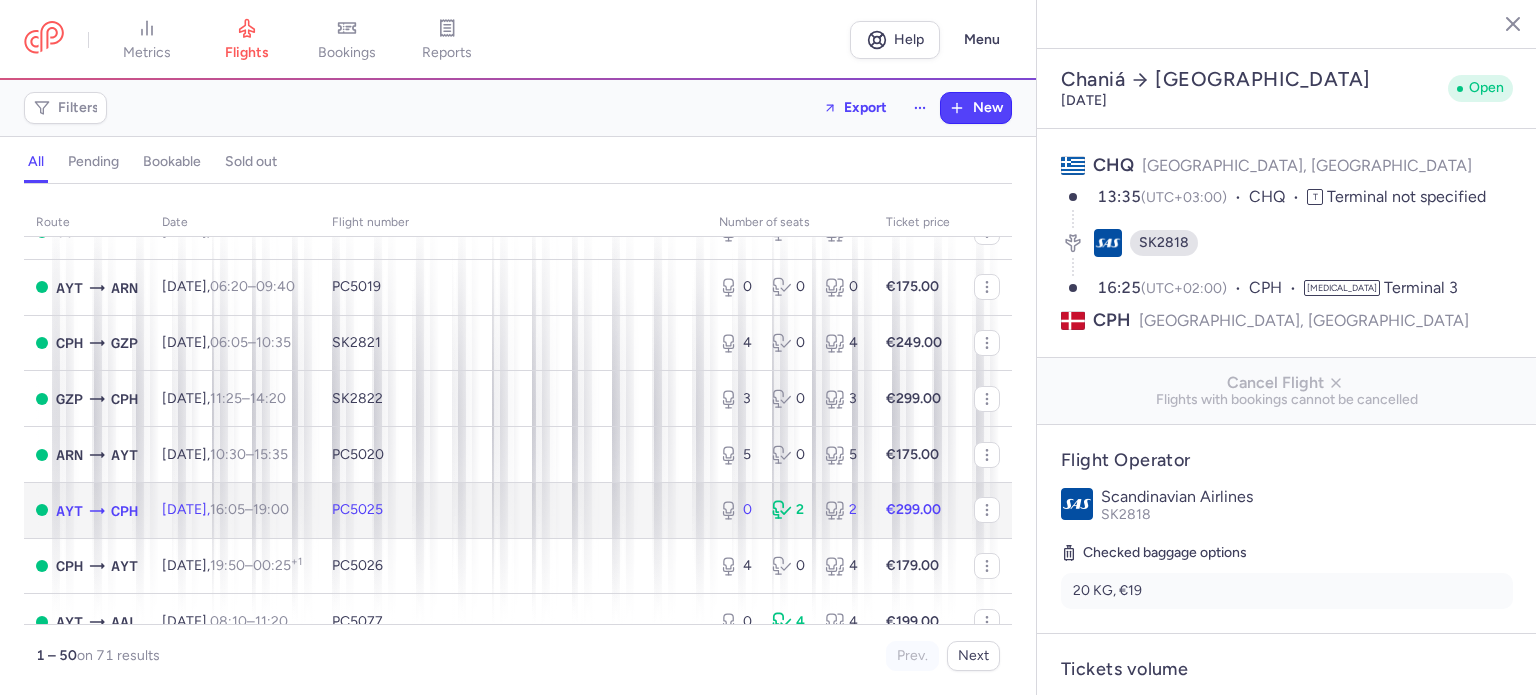 click on "€299.00" 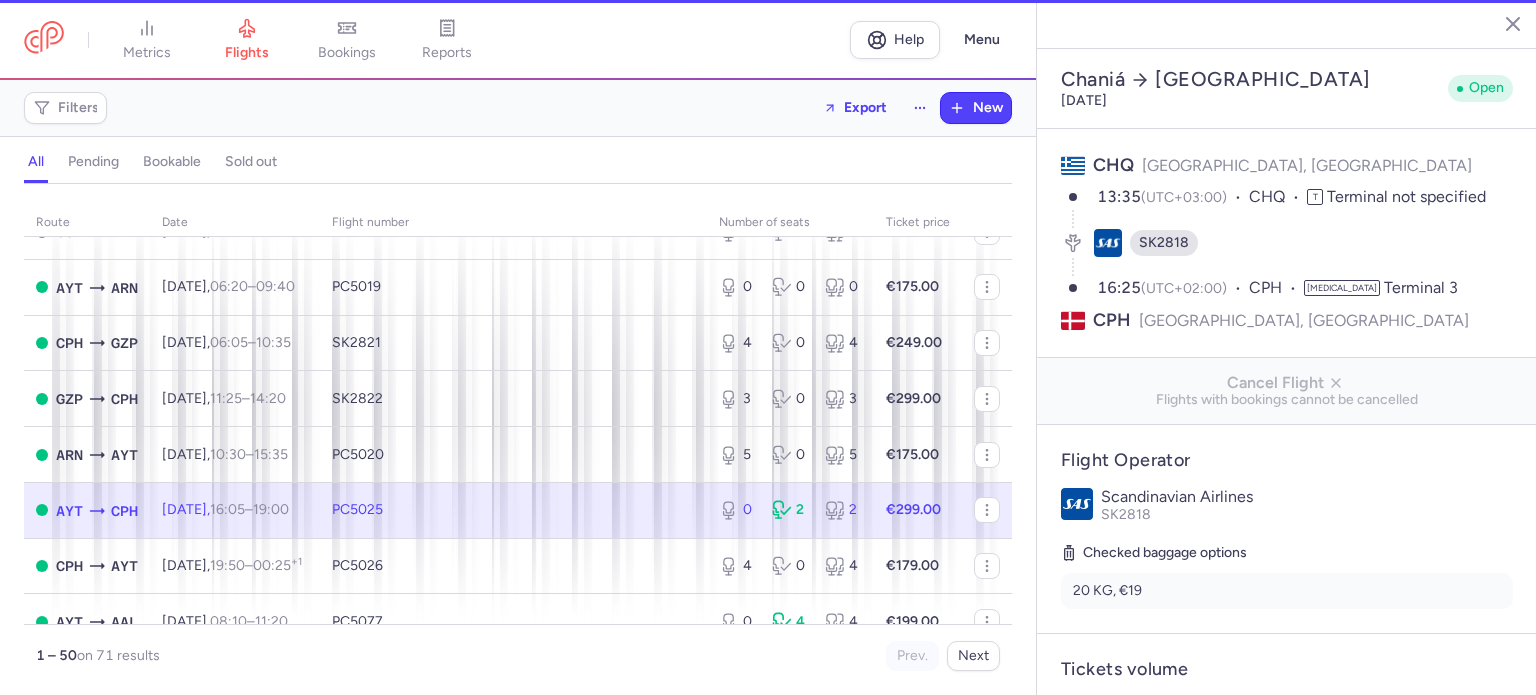 type on "0" 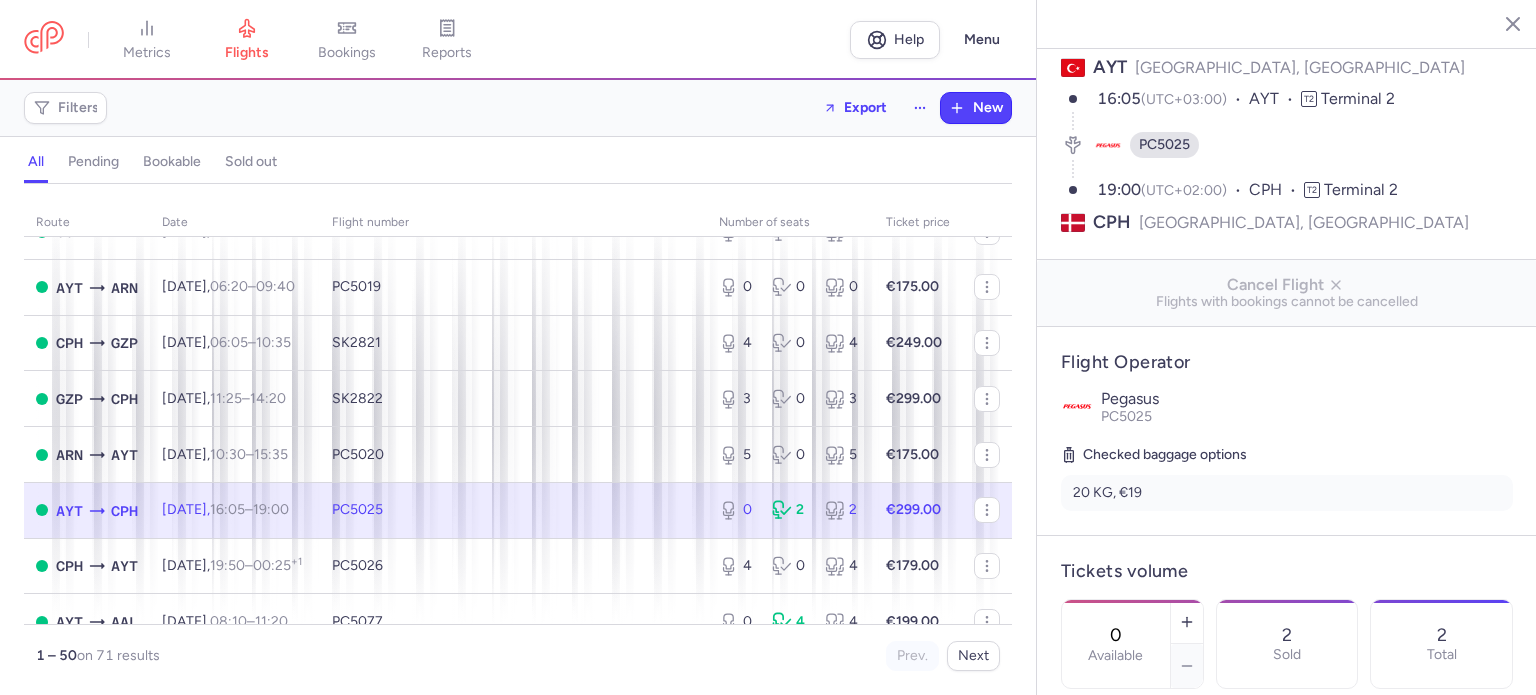 scroll, scrollTop: 124, scrollLeft: 0, axis: vertical 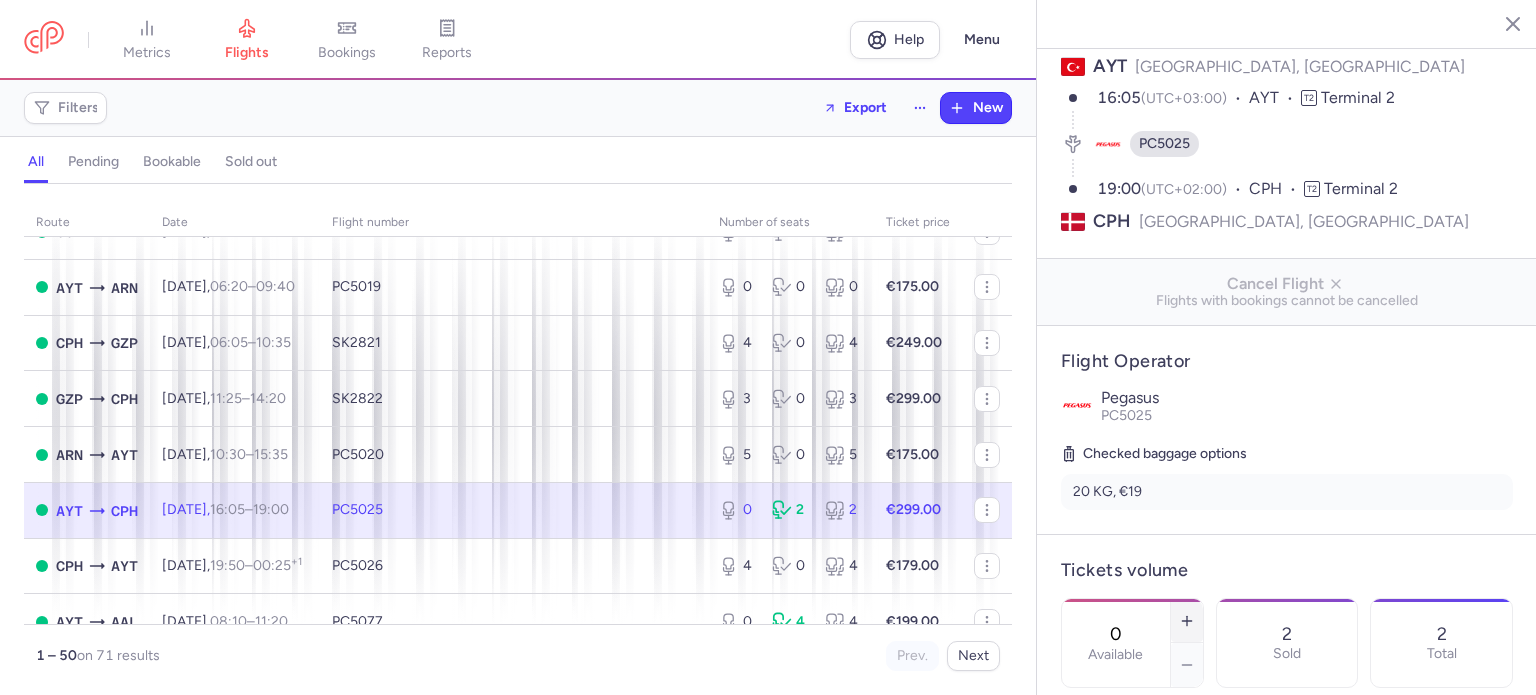 click 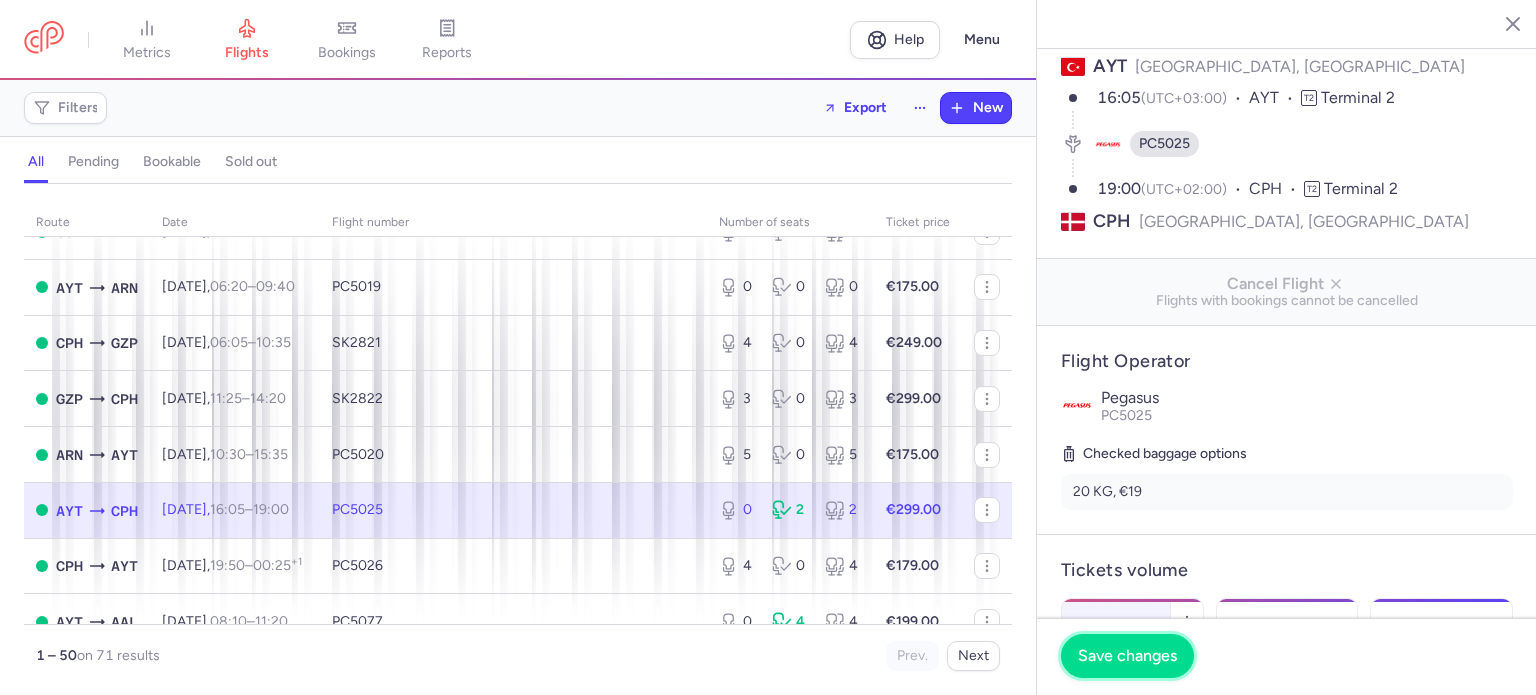 click on "Save changes" at bounding box center [1127, 656] 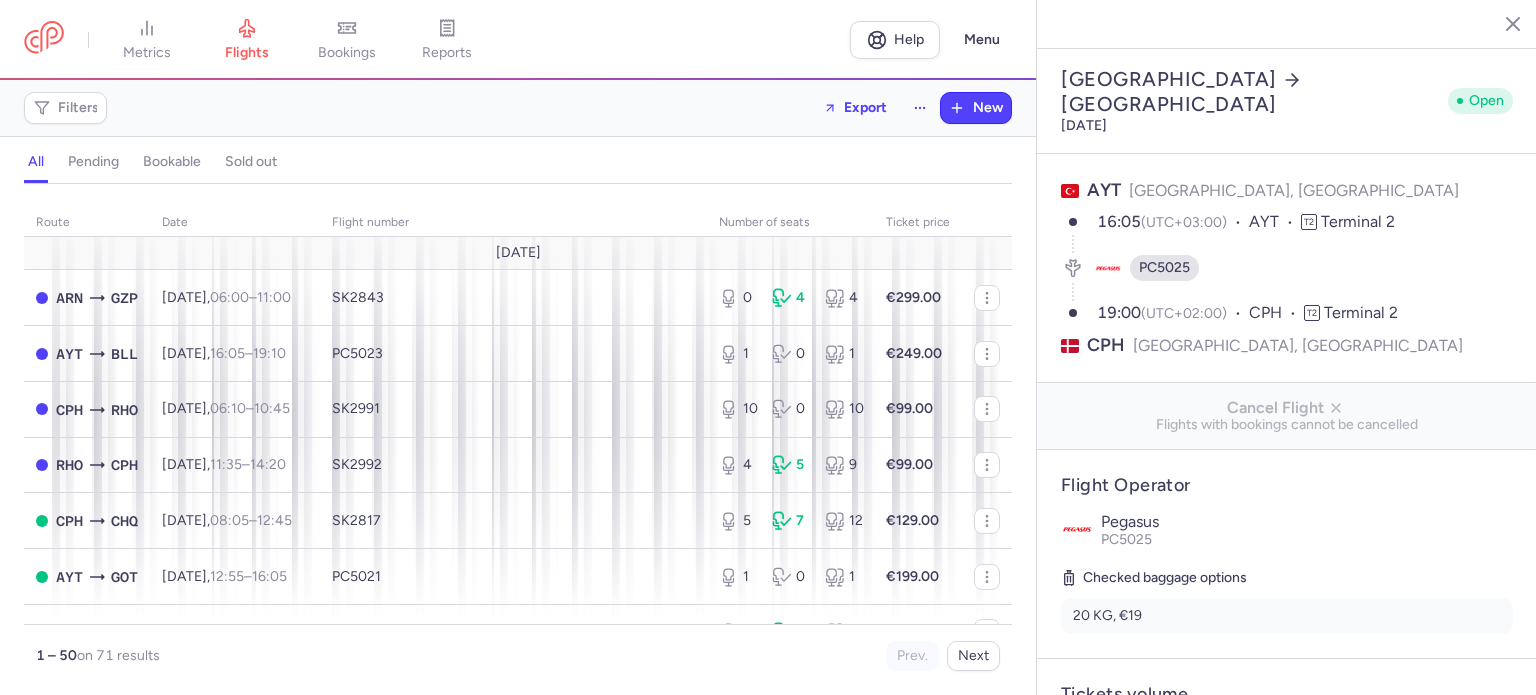 select on "days" 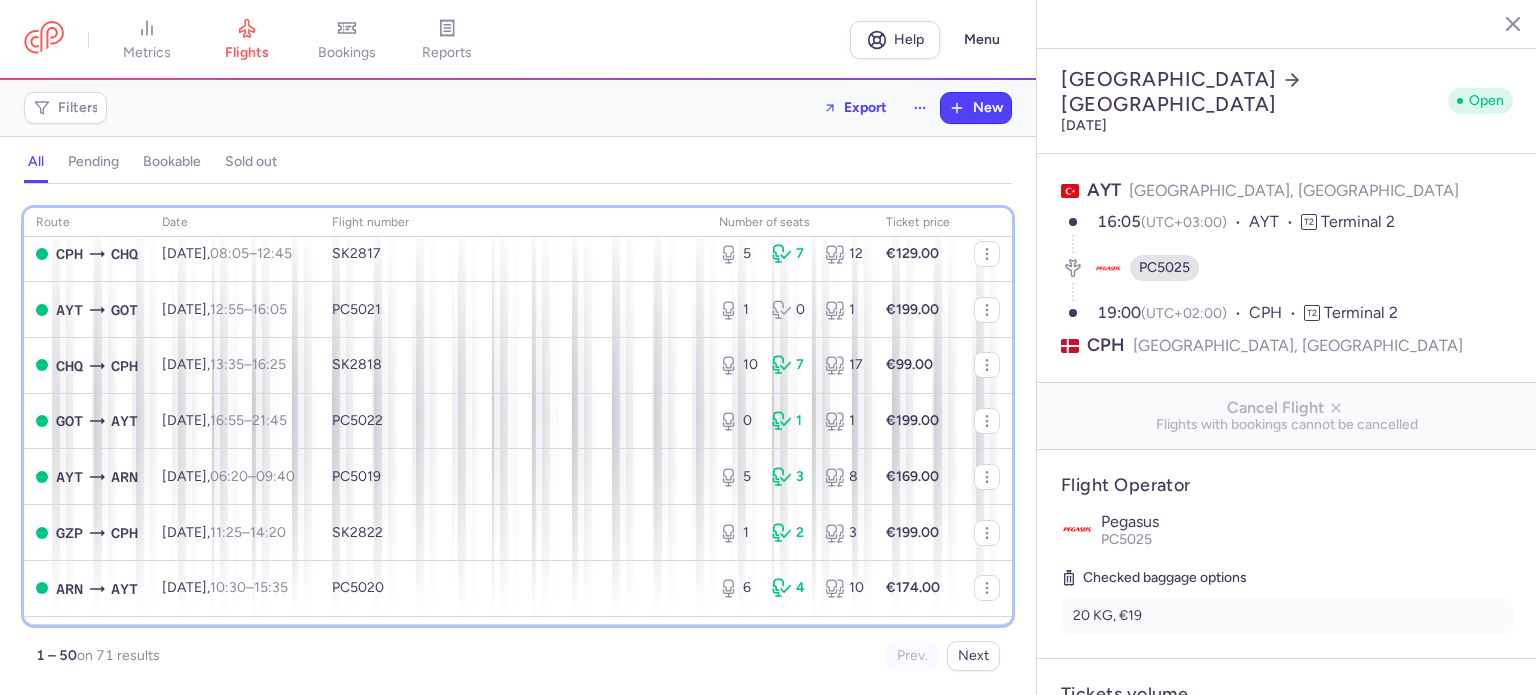 scroll, scrollTop: 273, scrollLeft: 0, axis: vertical 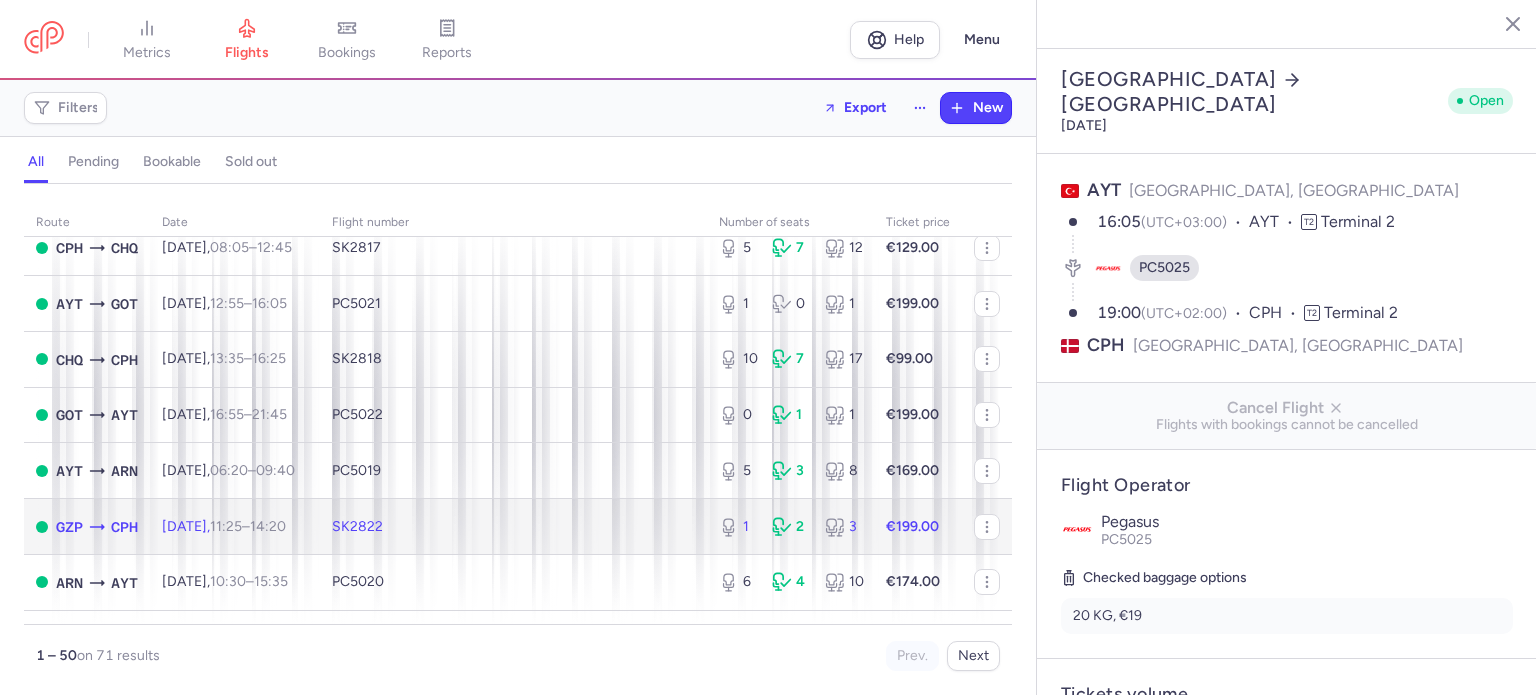 click on "€199.00" at bounding box center [912, 526] 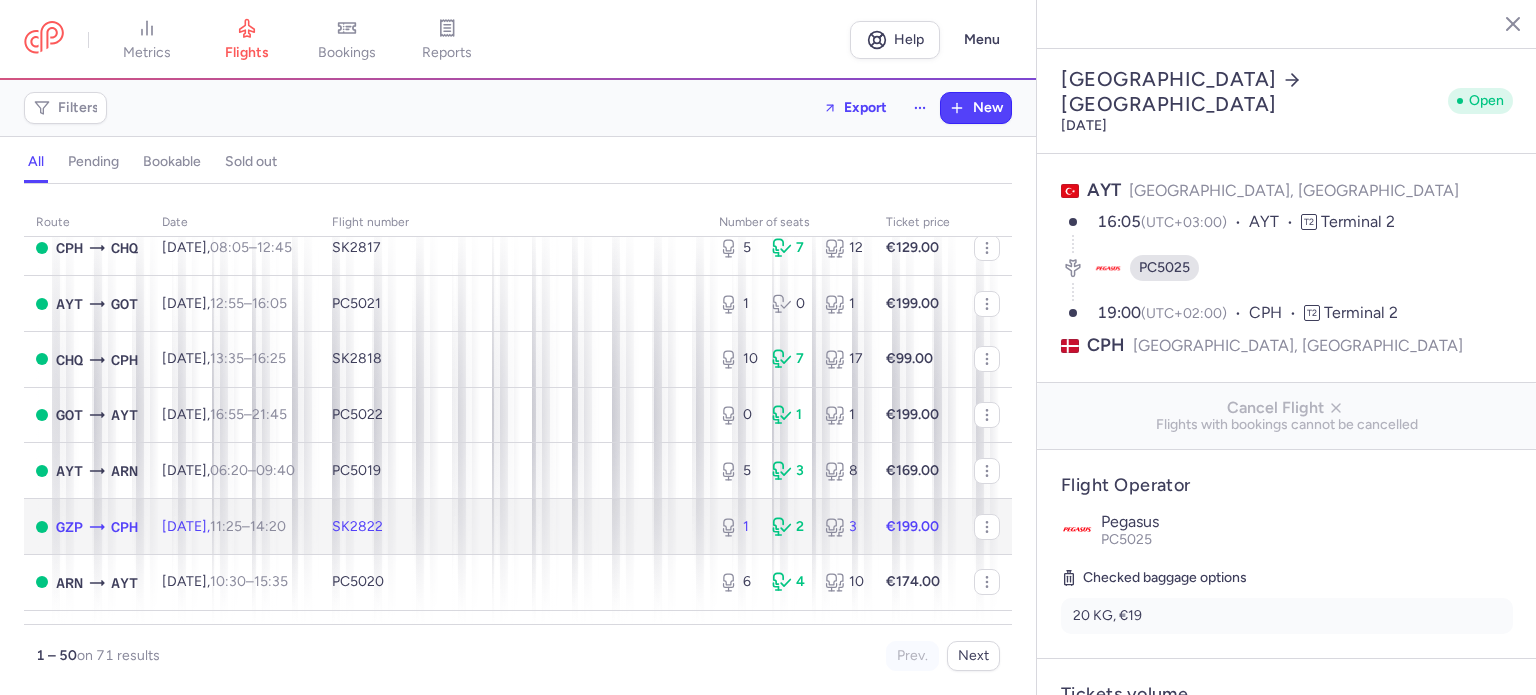 click on "€199.00" at bounding box center (912, 526) 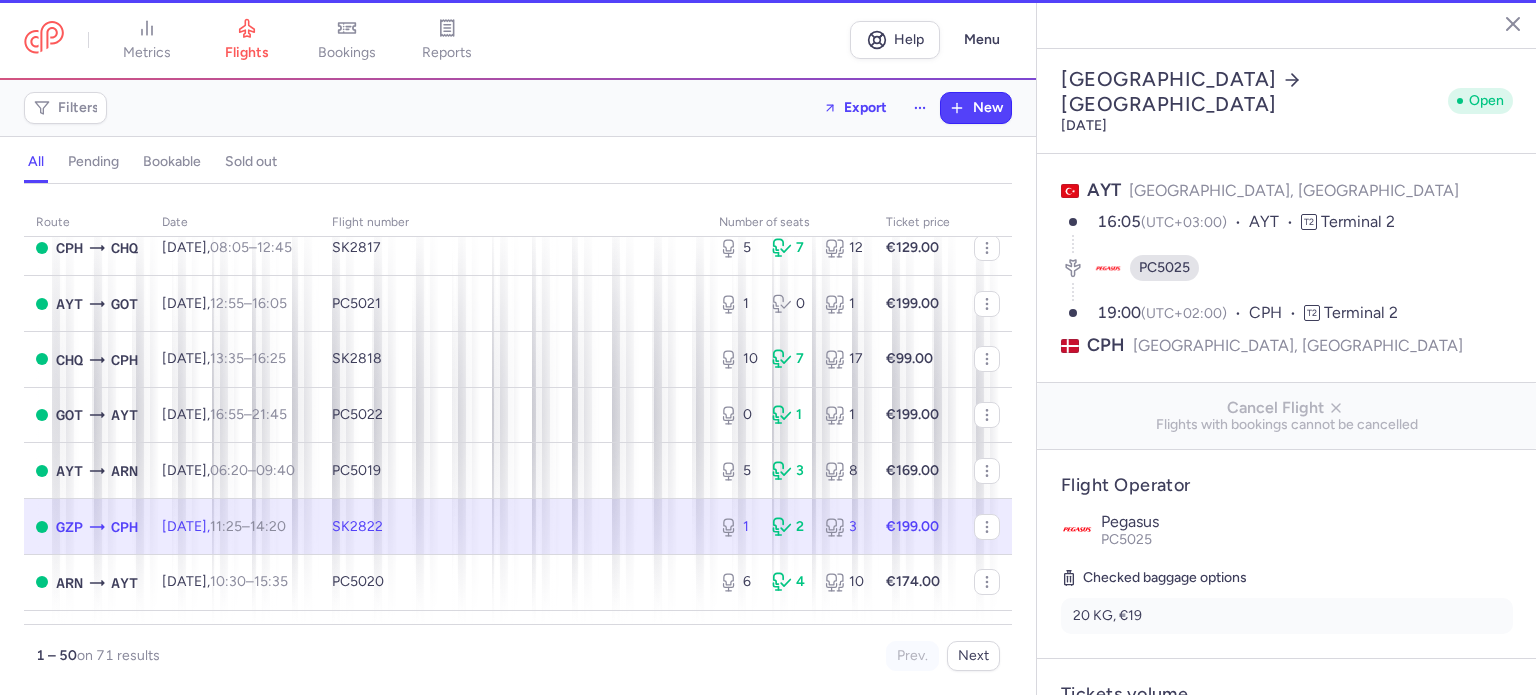 type on "36" 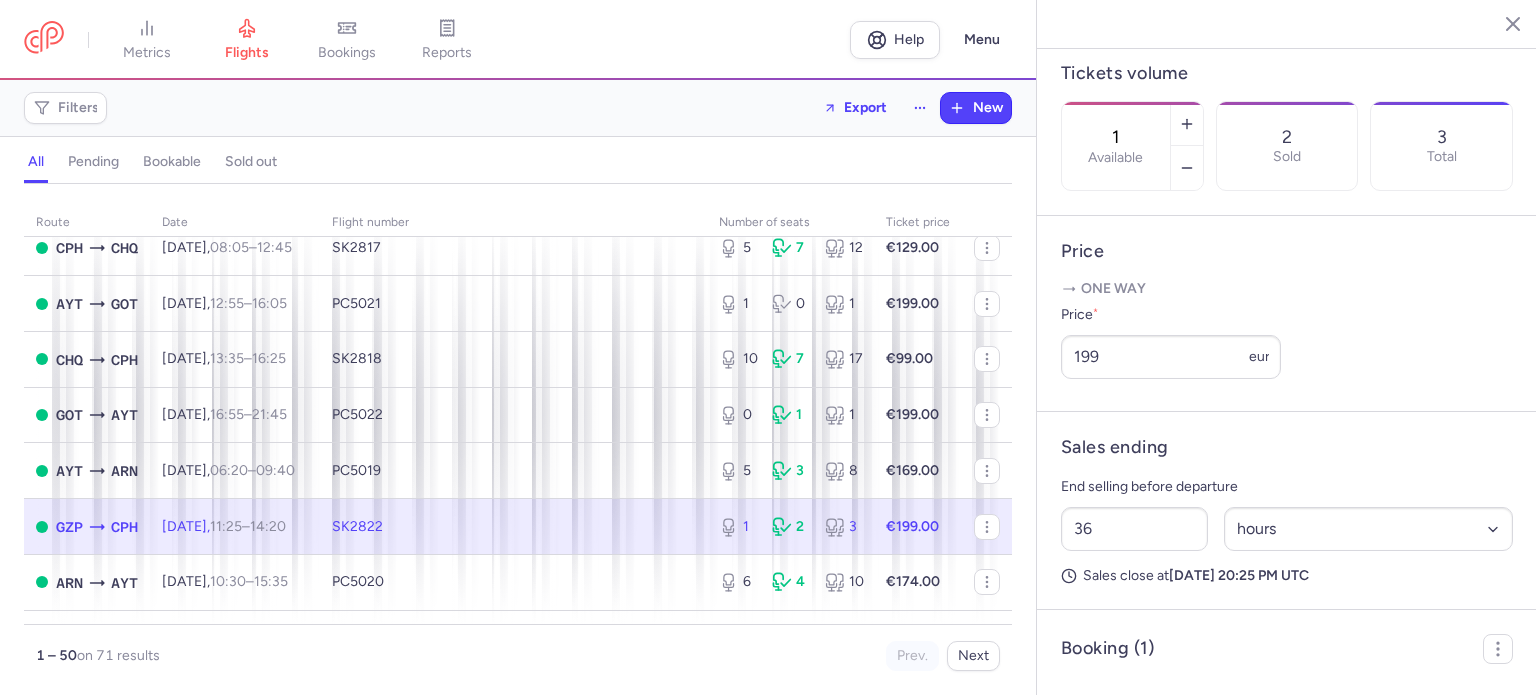 scroll, scrollTop: 607, scrollLeft: 0, axis: vertical 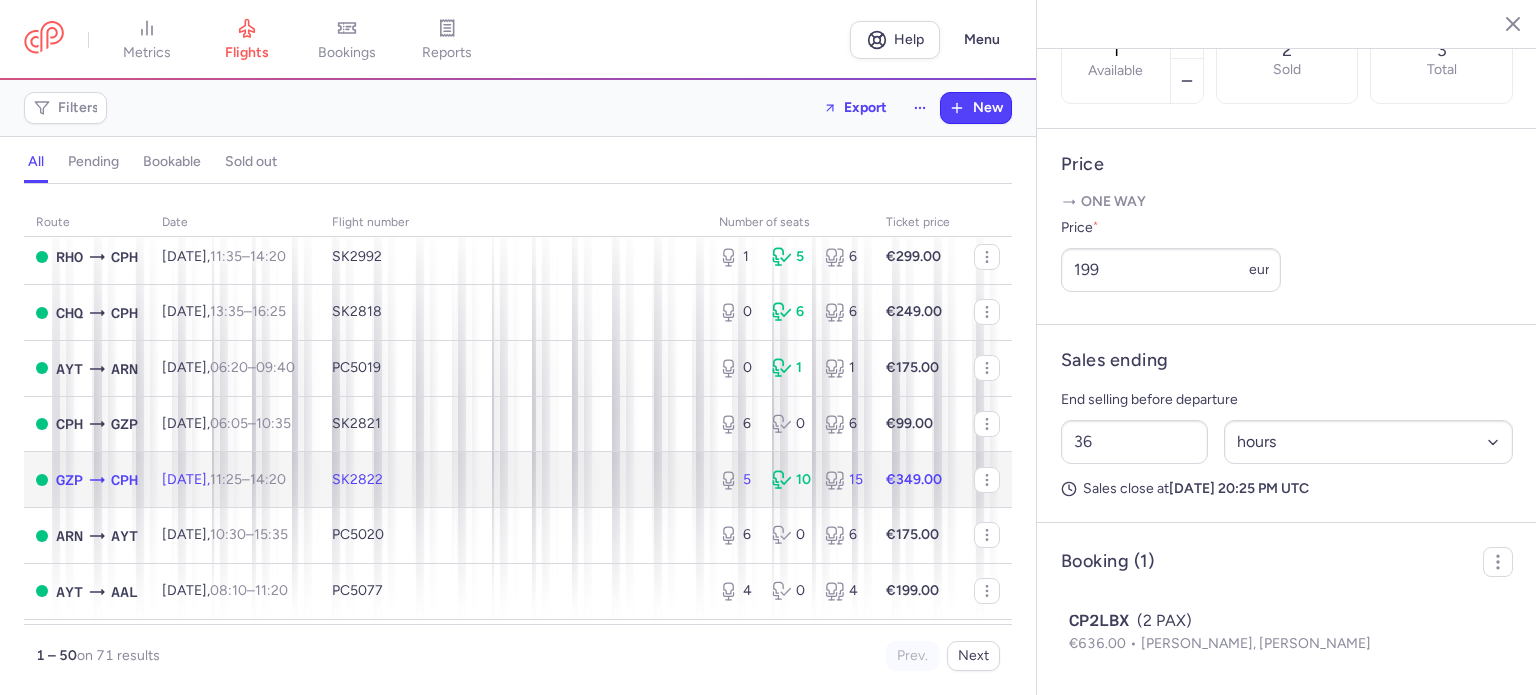 click on "SK2822" at bounding box center (513, 480) 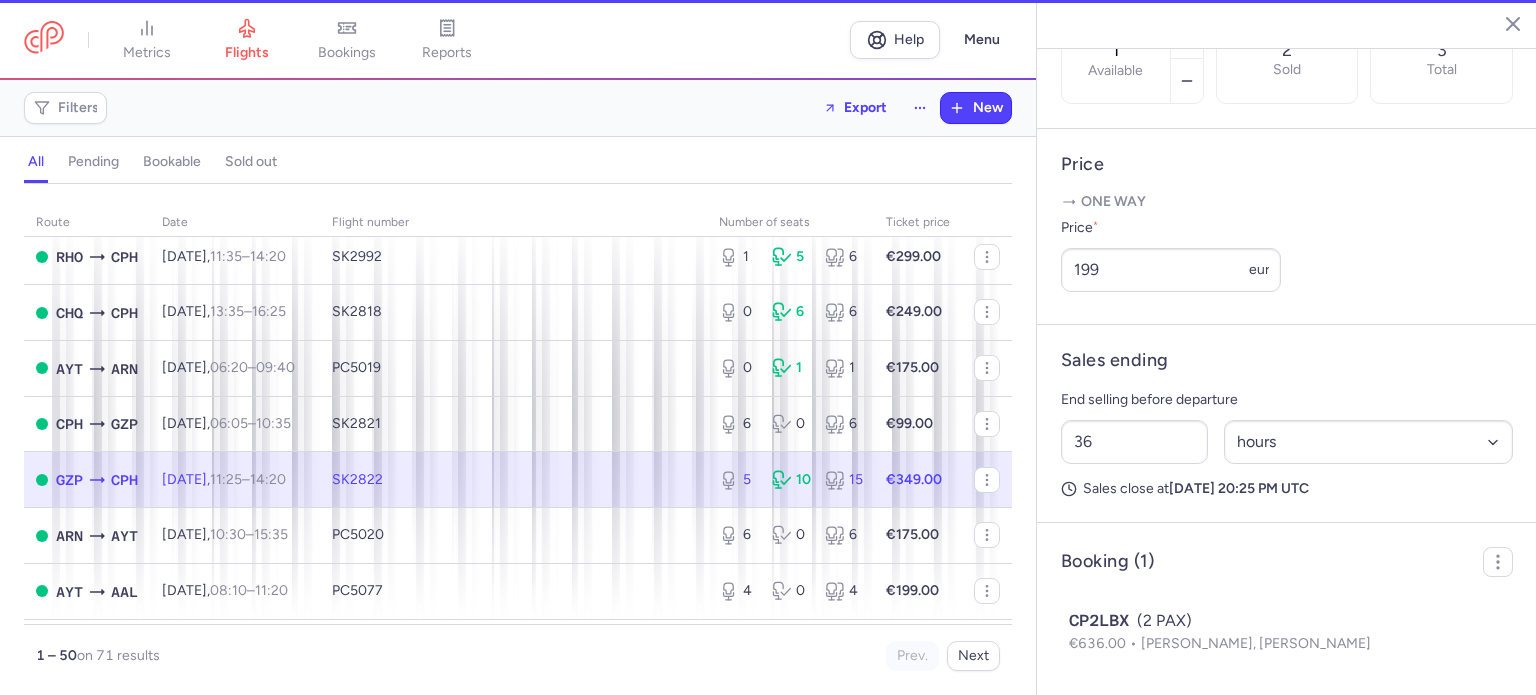 type on "5" 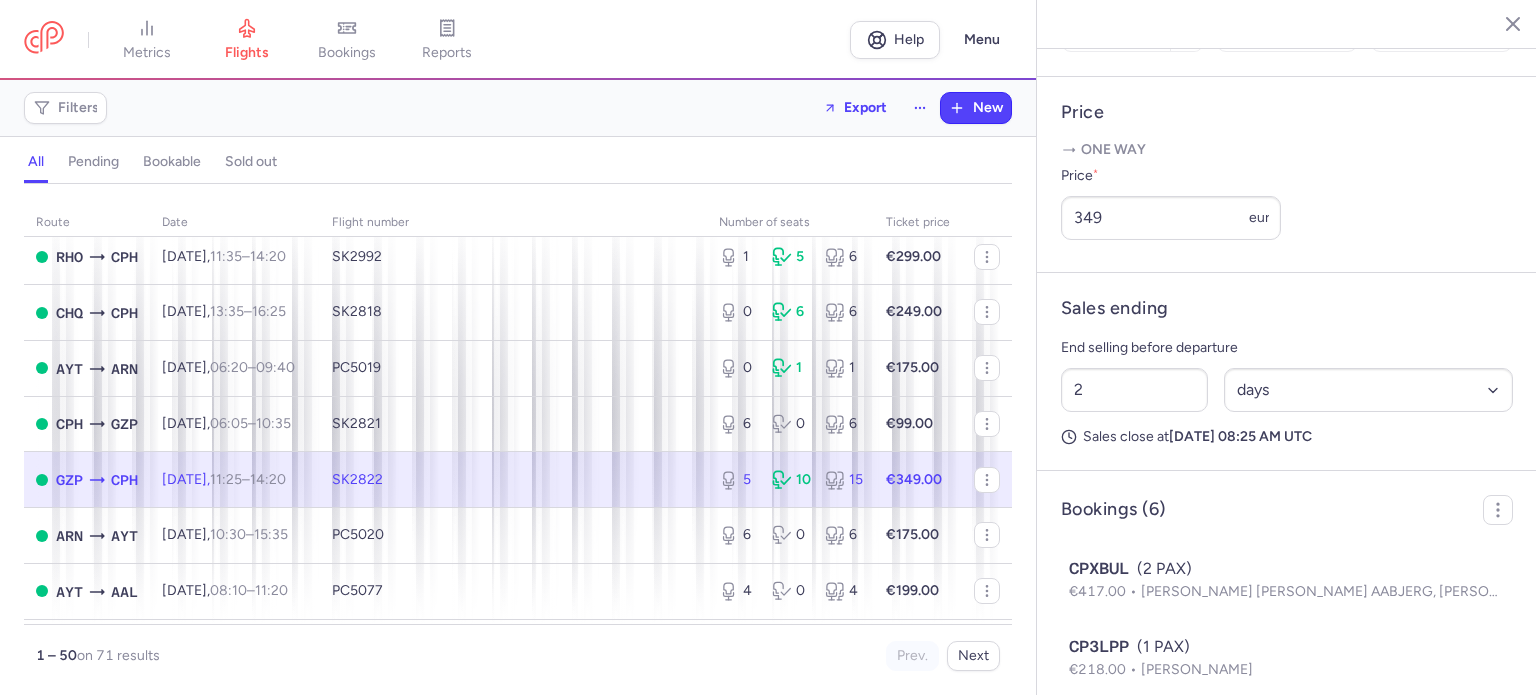 scroll, scrollTop: 1125, scrollLeft: 0, axis: vertical 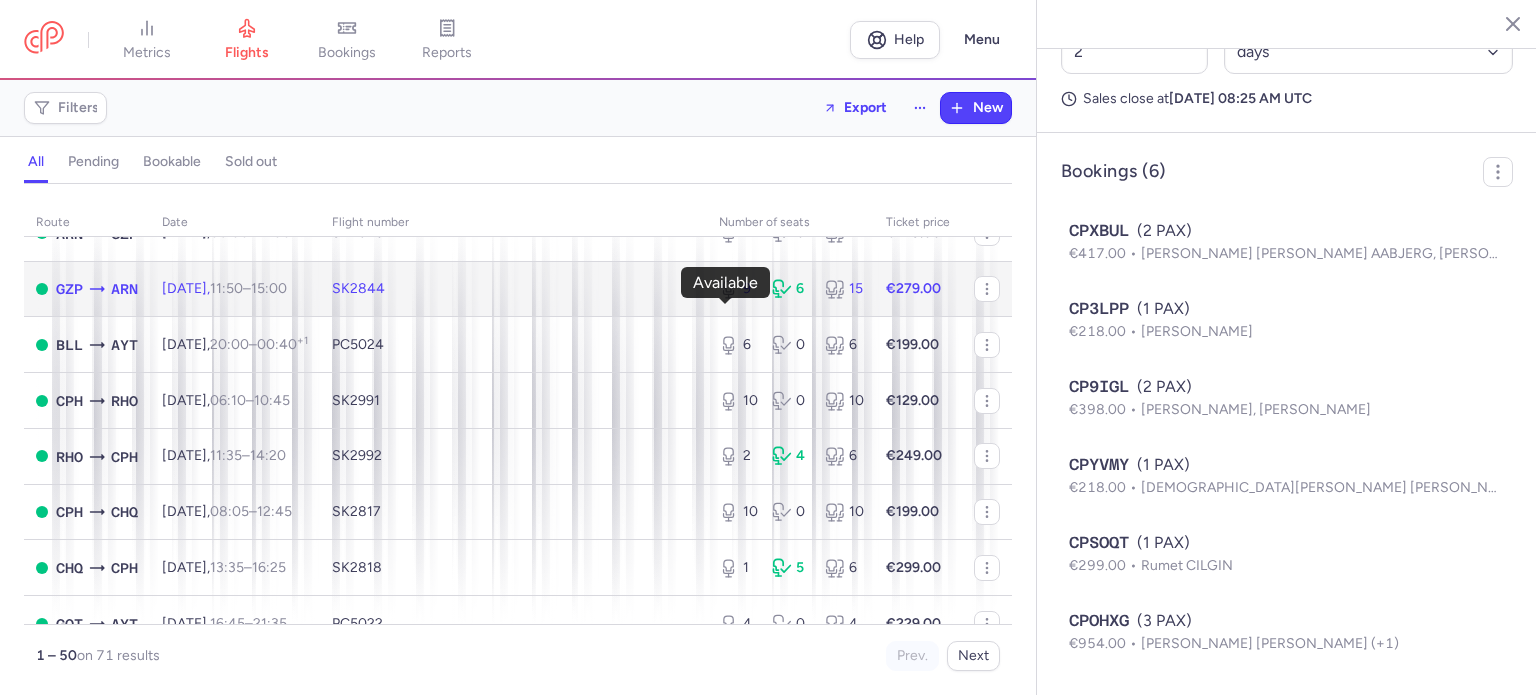click 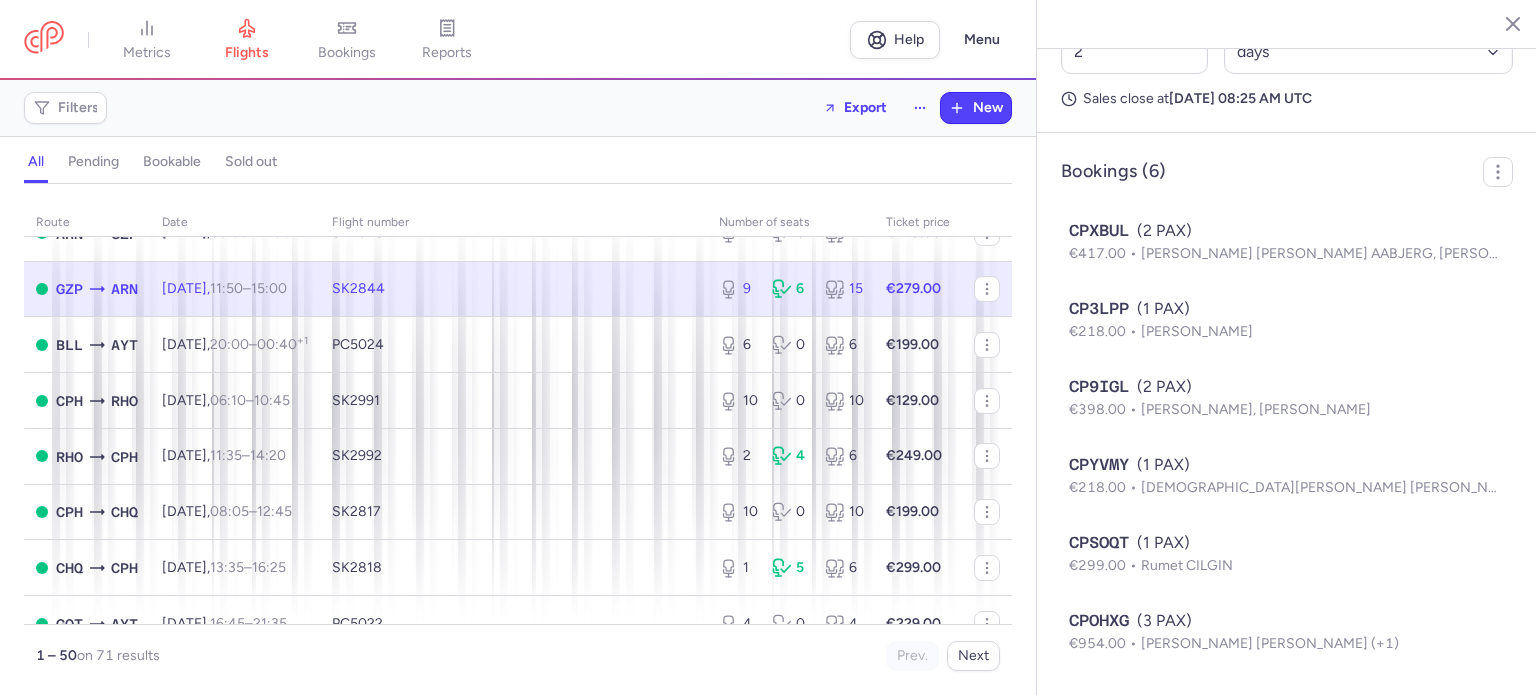 type on "9" 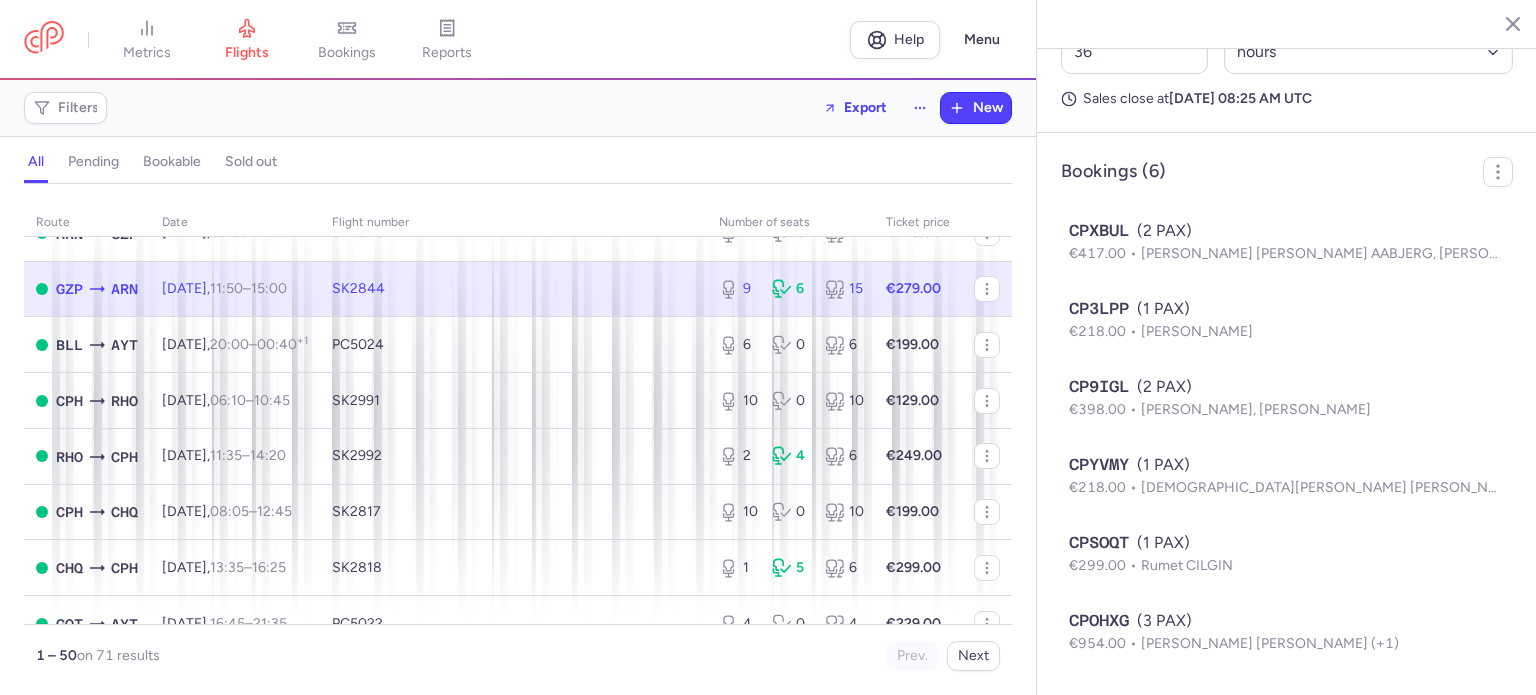 scroll, scrollTop: 891, scrollLeft: 0, axis: vertical 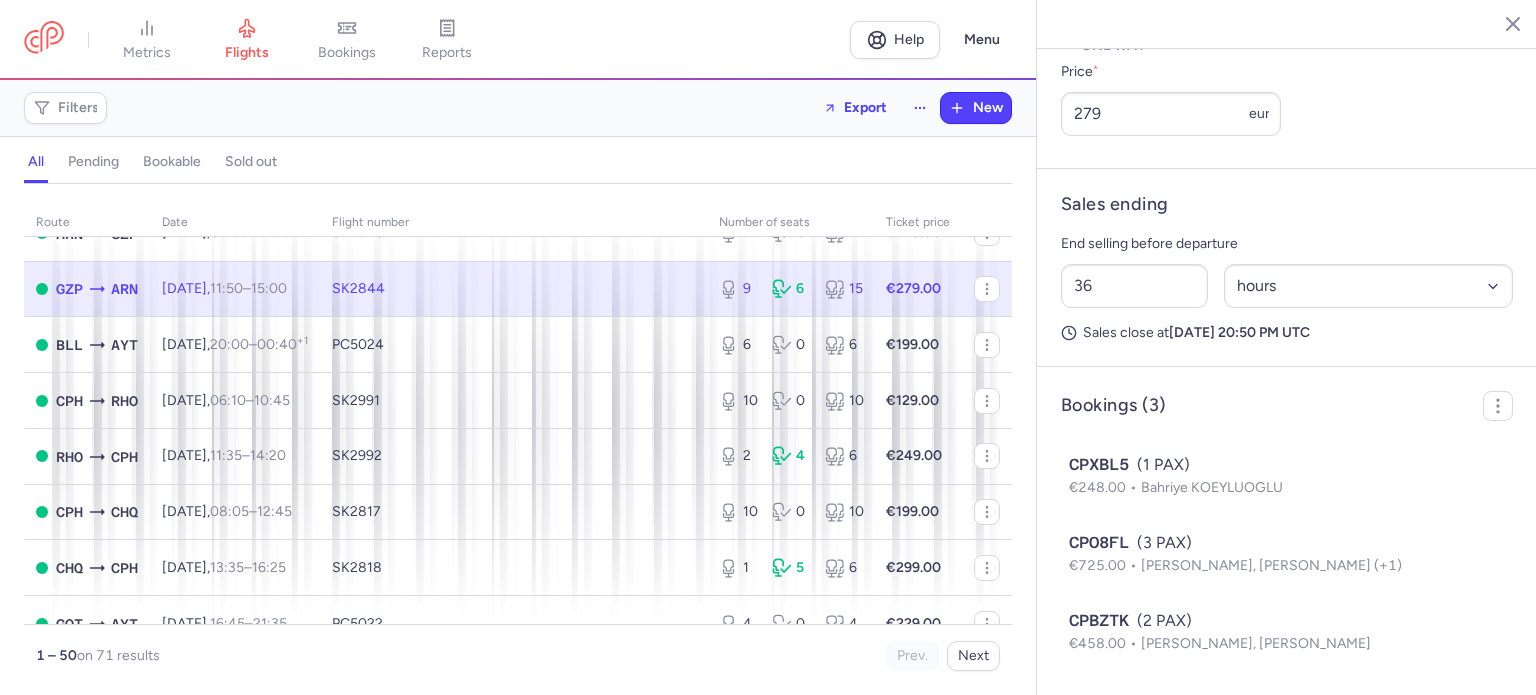 click on "route date Flight number number of seats Ticket price [DATE]  ARN  GZP [DATE]  06:00  –  11:00  +0  SK2843  0 4 4 €299.00  AYT  BLL [DATE]  16:05  –  19:10  +0  PC5023  1 0 1 €249.00  CPH  RHO [DATE]  06:10  –  10:45  +0  SK2991  10 0 10 €99.00  RHO  CPH [DATE]  11:35  –  14:20  +0  SK2992  4 5 9 €99.00  CPH  CHQ [DATE]  08:05  –  12:45  +0  SK2817  5 7 12 €129.00  AYT  GOT [DATE]  12:55  –  16:05  +0  PC5021  1 0 1 €199.00  CHQ  CPH [DATE]  13:35  –  16:25  +0  SK2818  10 7 17 €99.00  GOT  AYT [DATE]  16:55  –  21:45  +0  PC5022  0 1 1 €199.00  AYT  ARN [DATE]  06:20  –  09:40  +0  PC5019  5 3 8 €169.00  GZP  CPH [DATE]  11:25  –  14:20  +0  SK2822  1 2 3 €199.00  ARN  AYT [DATE]  10:30  –  15:35  +0  PC5020  6 4 10 €174.00  CPH  AYT [DATE]  19:50  –  00:25  +1  PC5026  3 0 3 €149.00  AYT  AAL [DATE]  08:10  –  11:20  +0  PC5077  2 0 2 €199.00  AAL  AYT [DATE]  12:15  –" at bounding box center [518, 445] 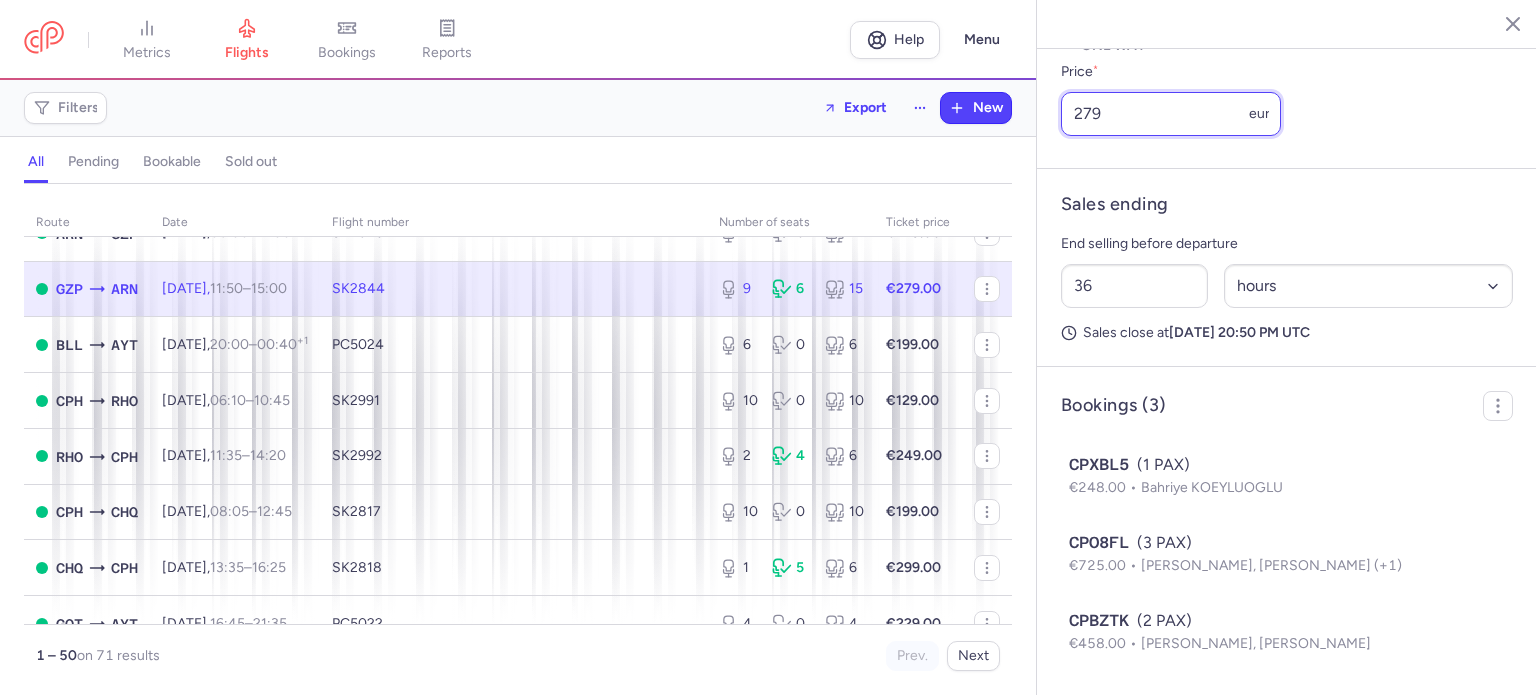 click on "279" at bounding box center (1171, 114) 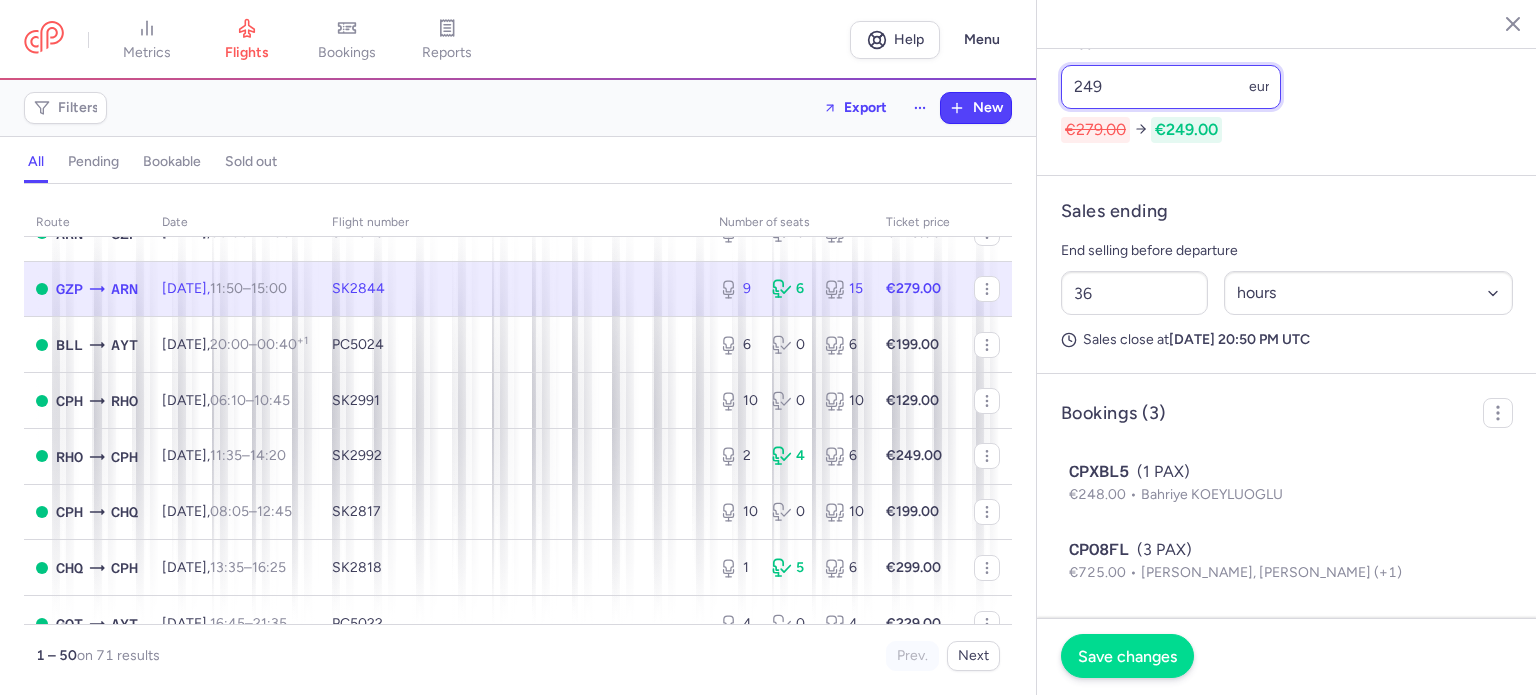 type on "249" 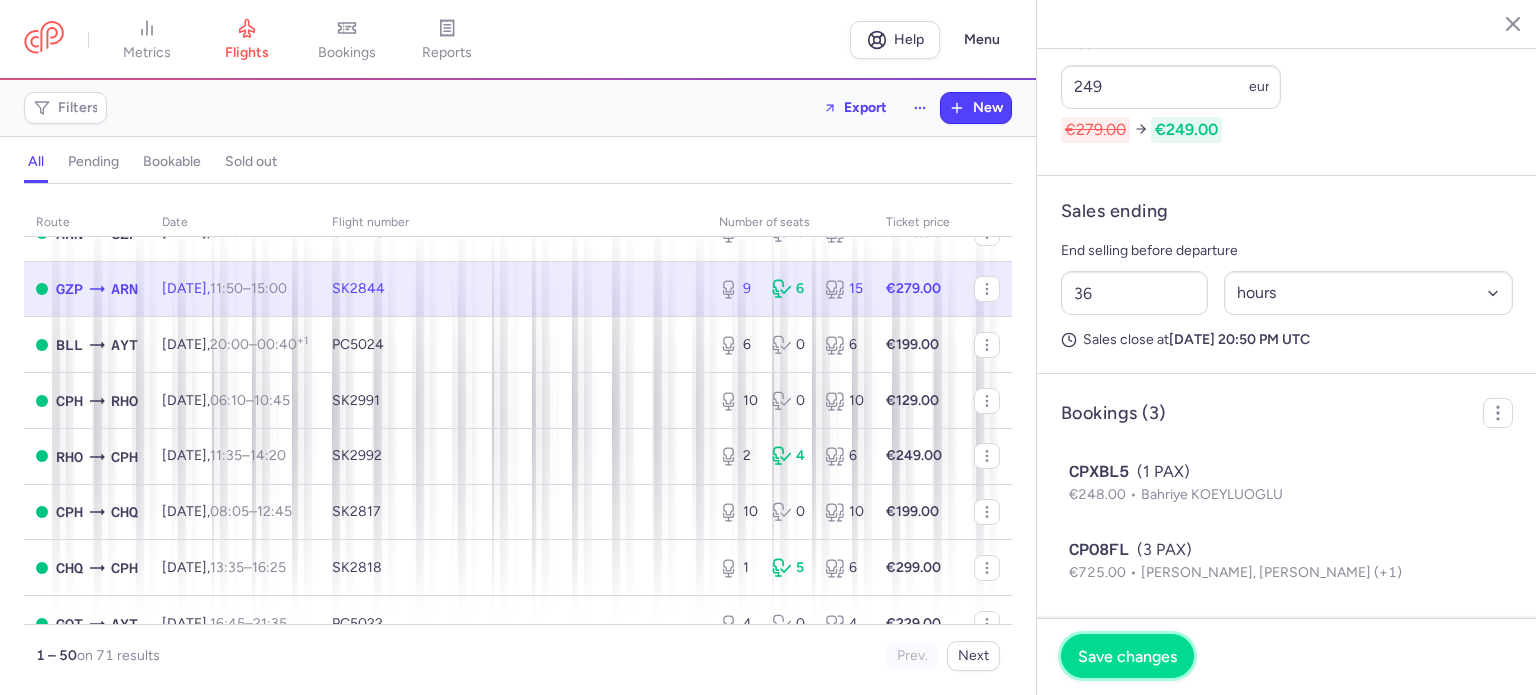 click on "Save changes" at bounding box center (1127, 656) 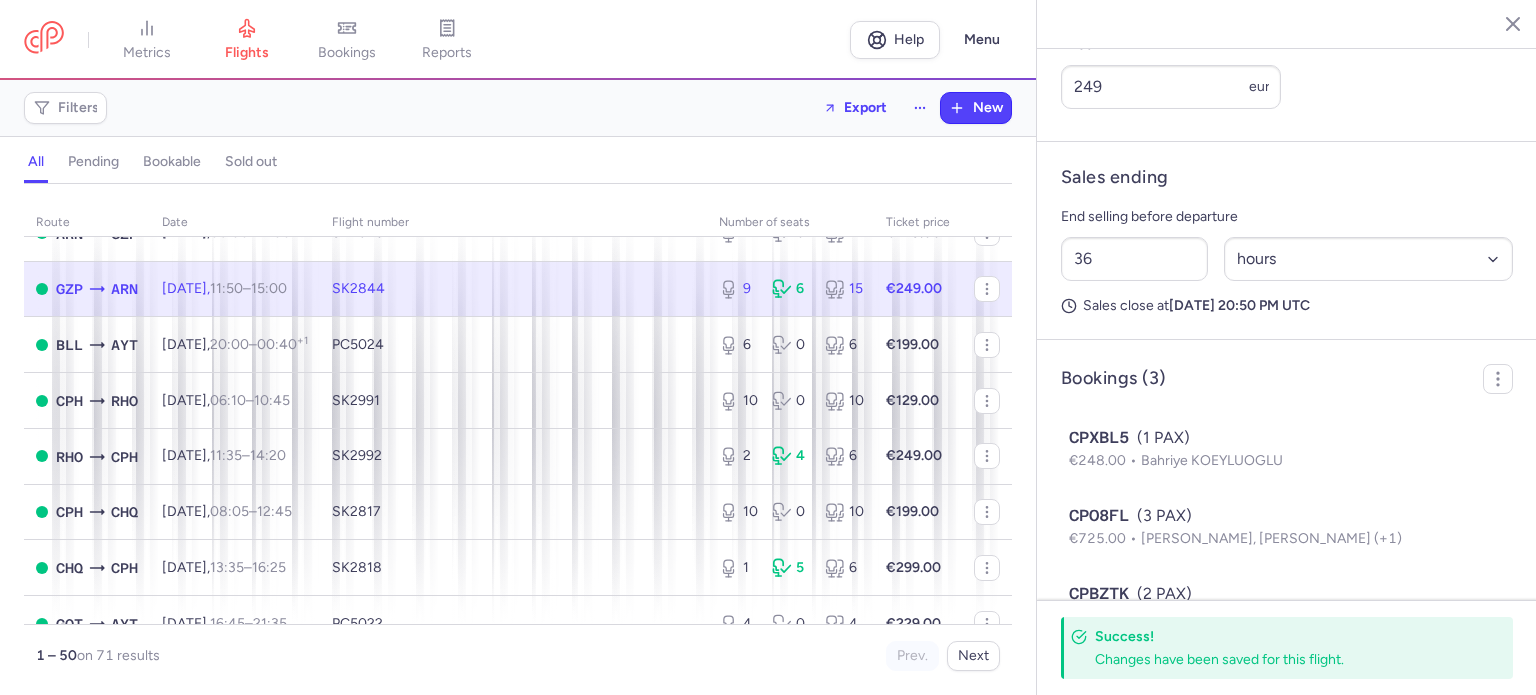 scroll, scrollTop: 856, scrollLeft: 0, axis: vertical 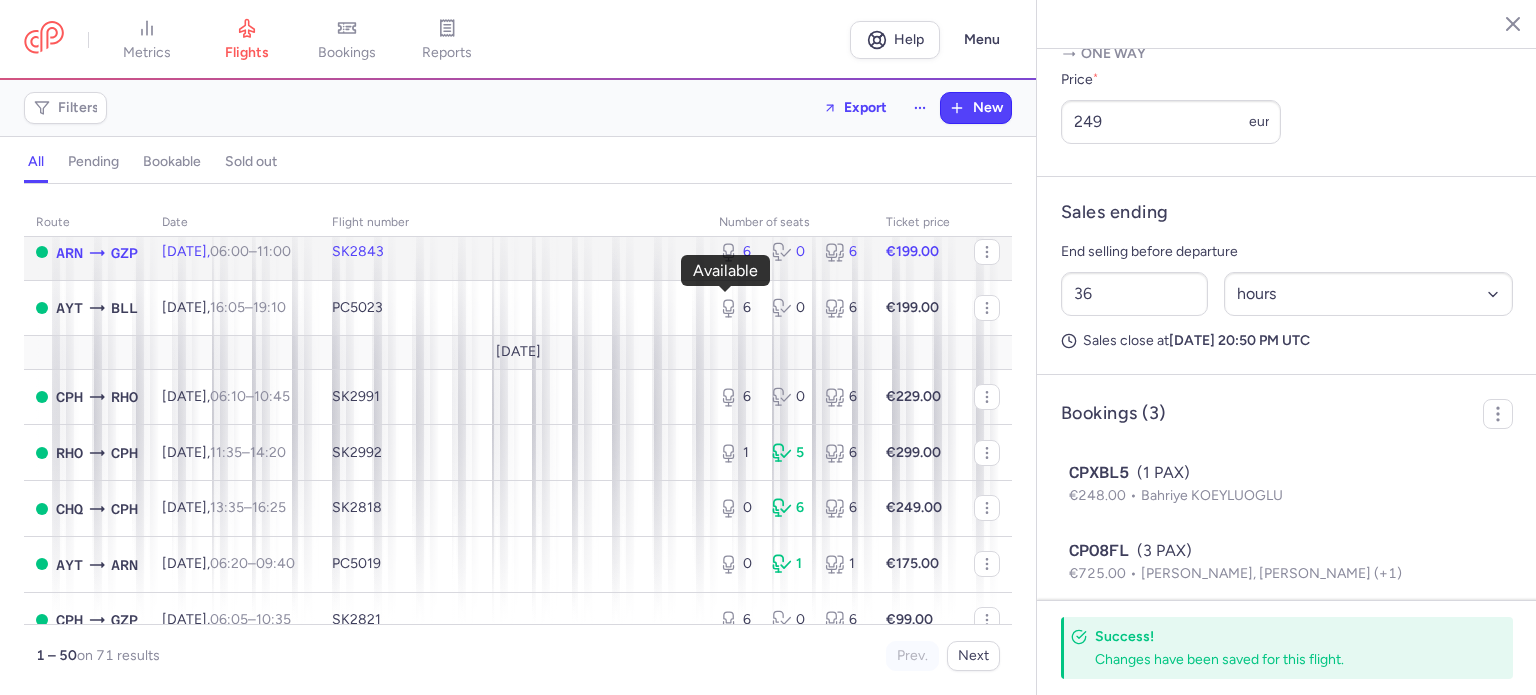 click 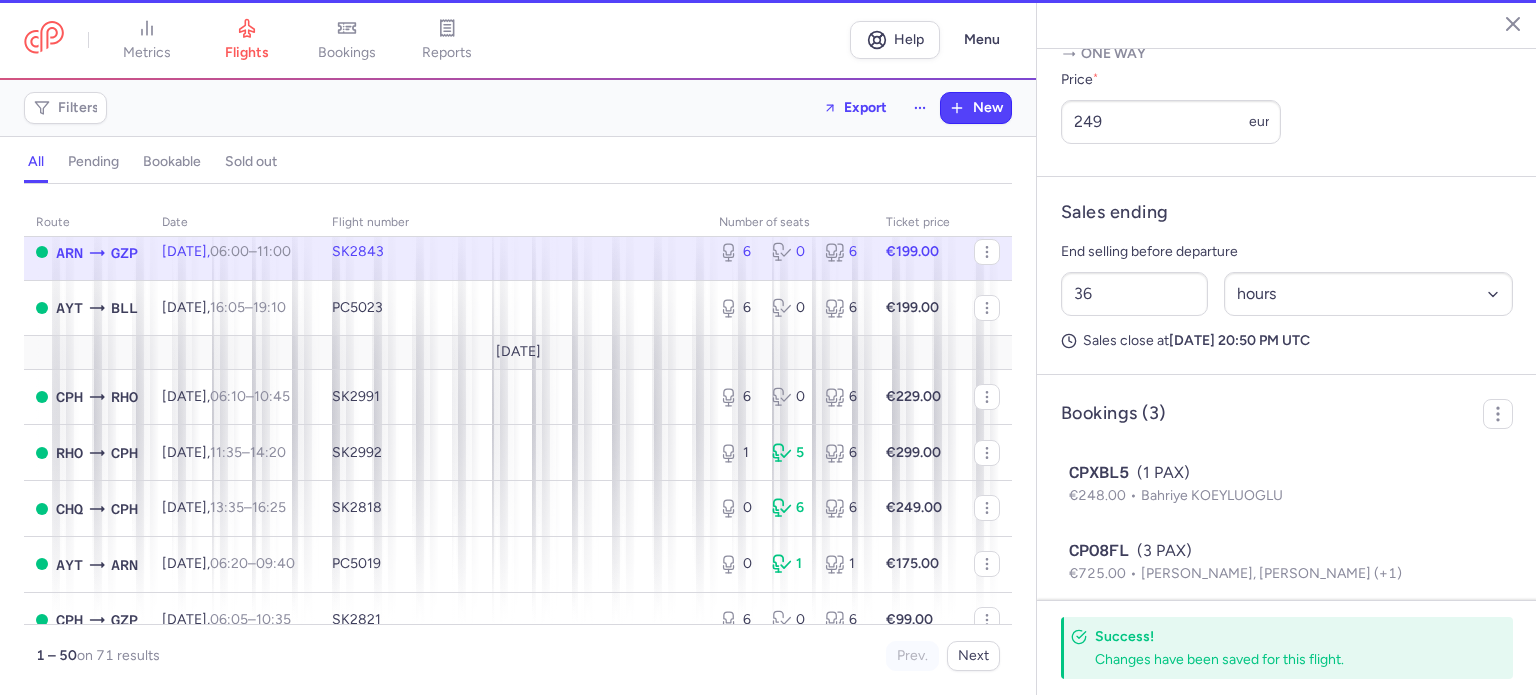 type on "6" 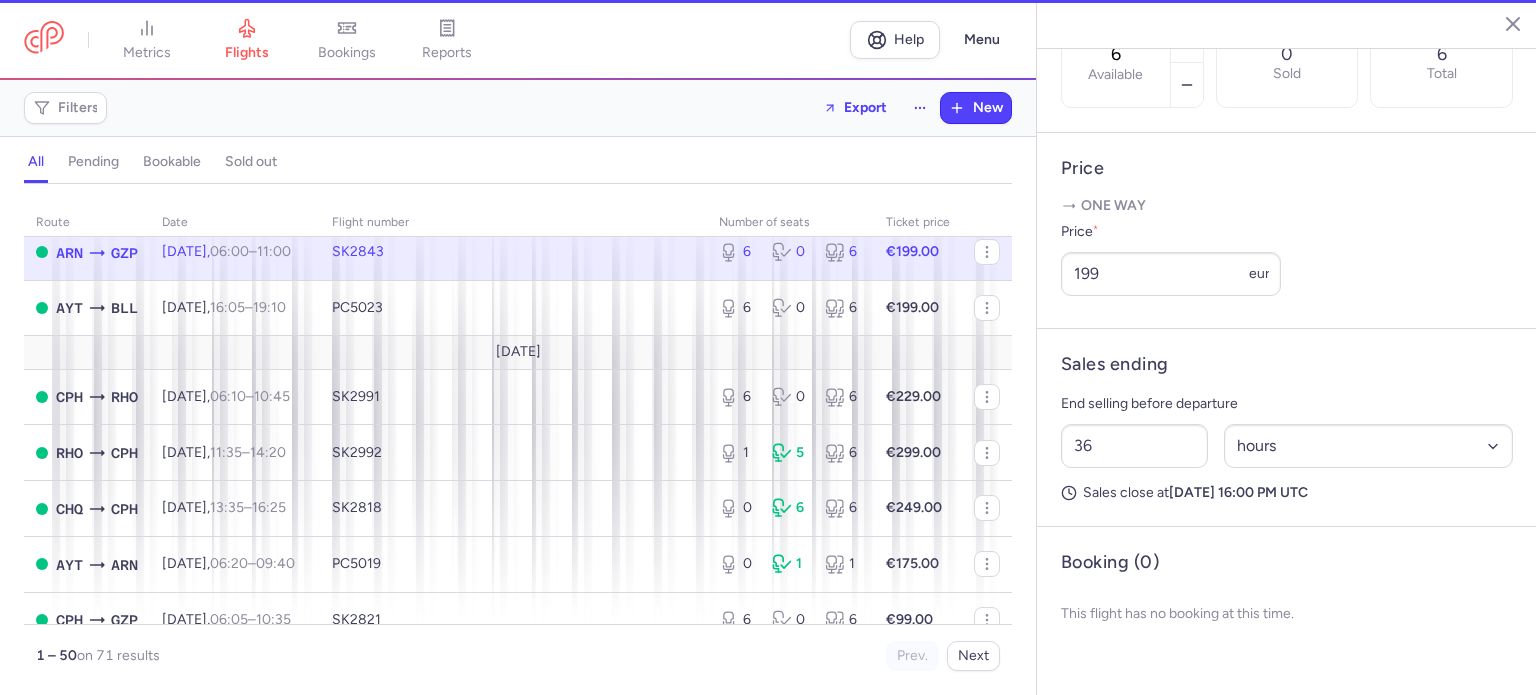 scroll, scrollTop: 683, scrollLeft: 0, axis: vertical 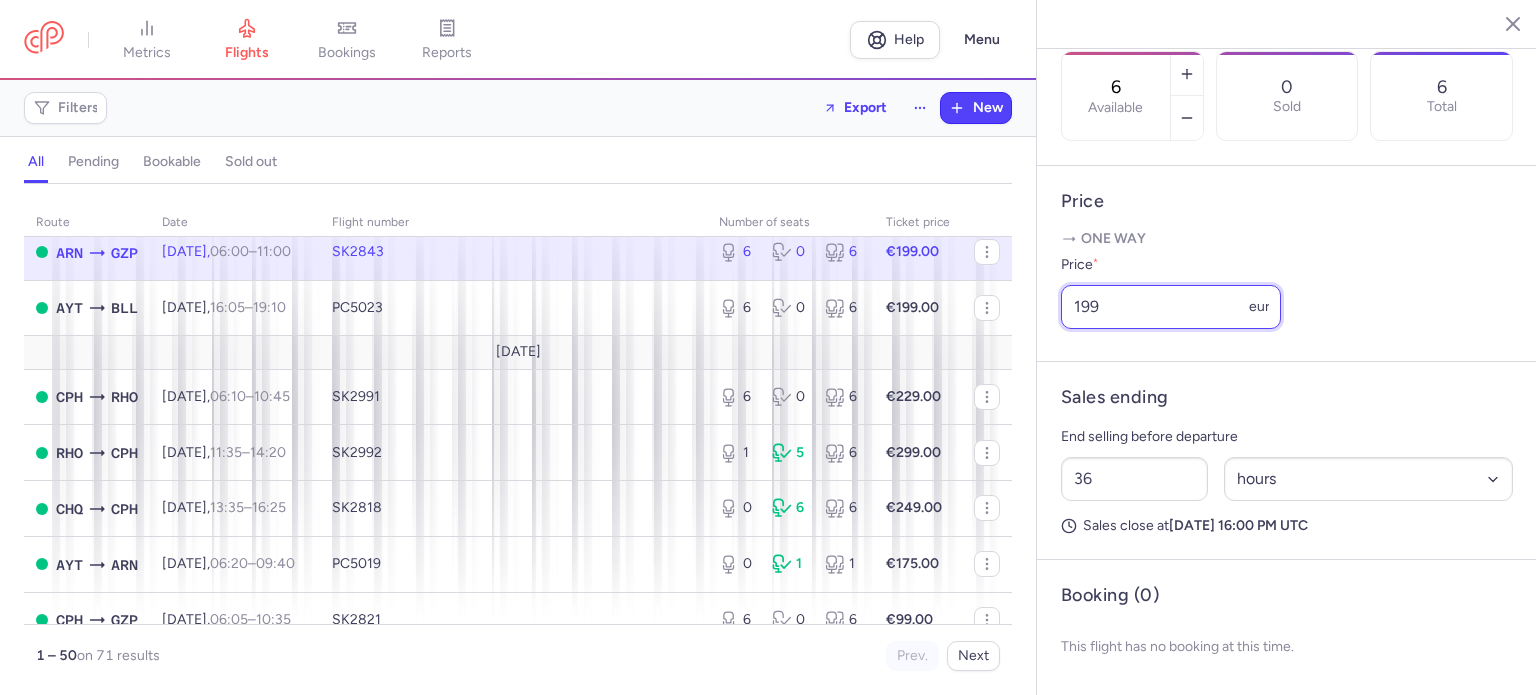 click on "199" at bounding box center [1171, 307] 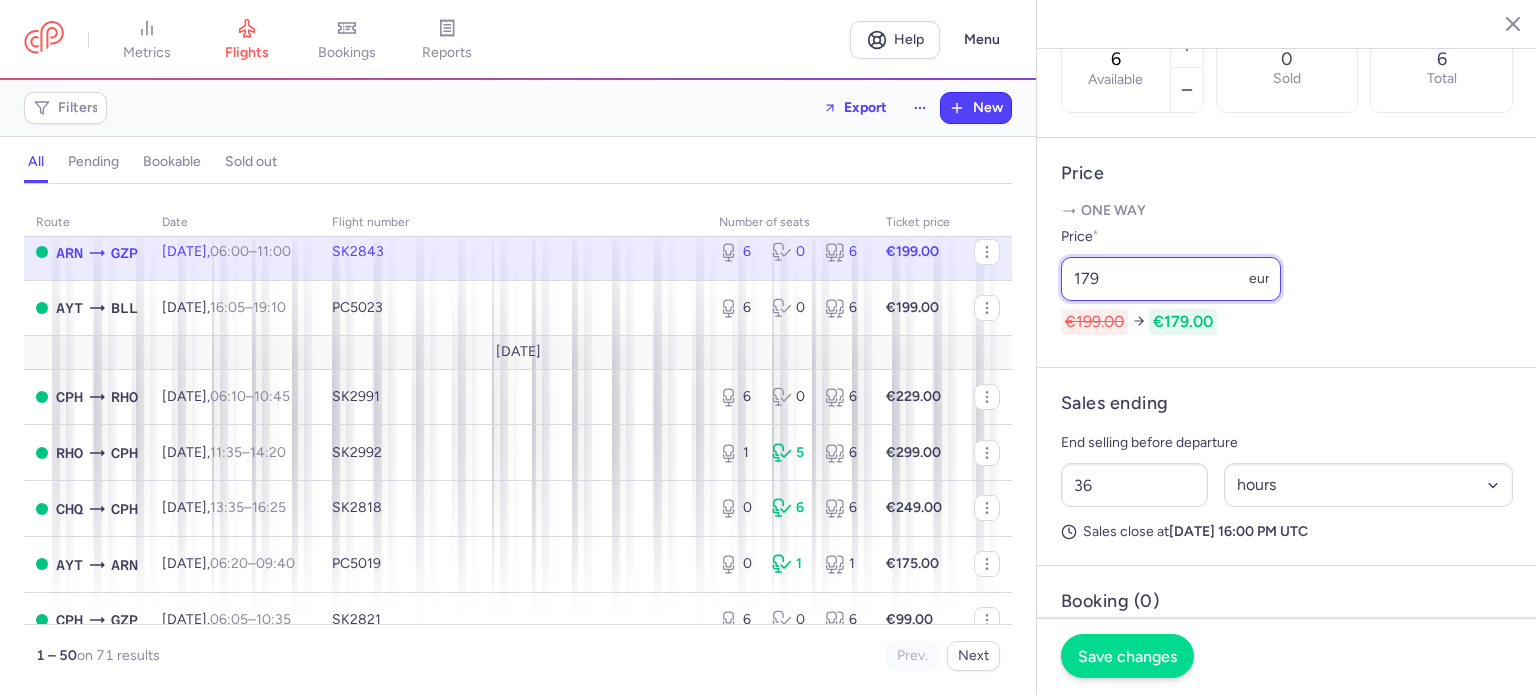 type on "179" 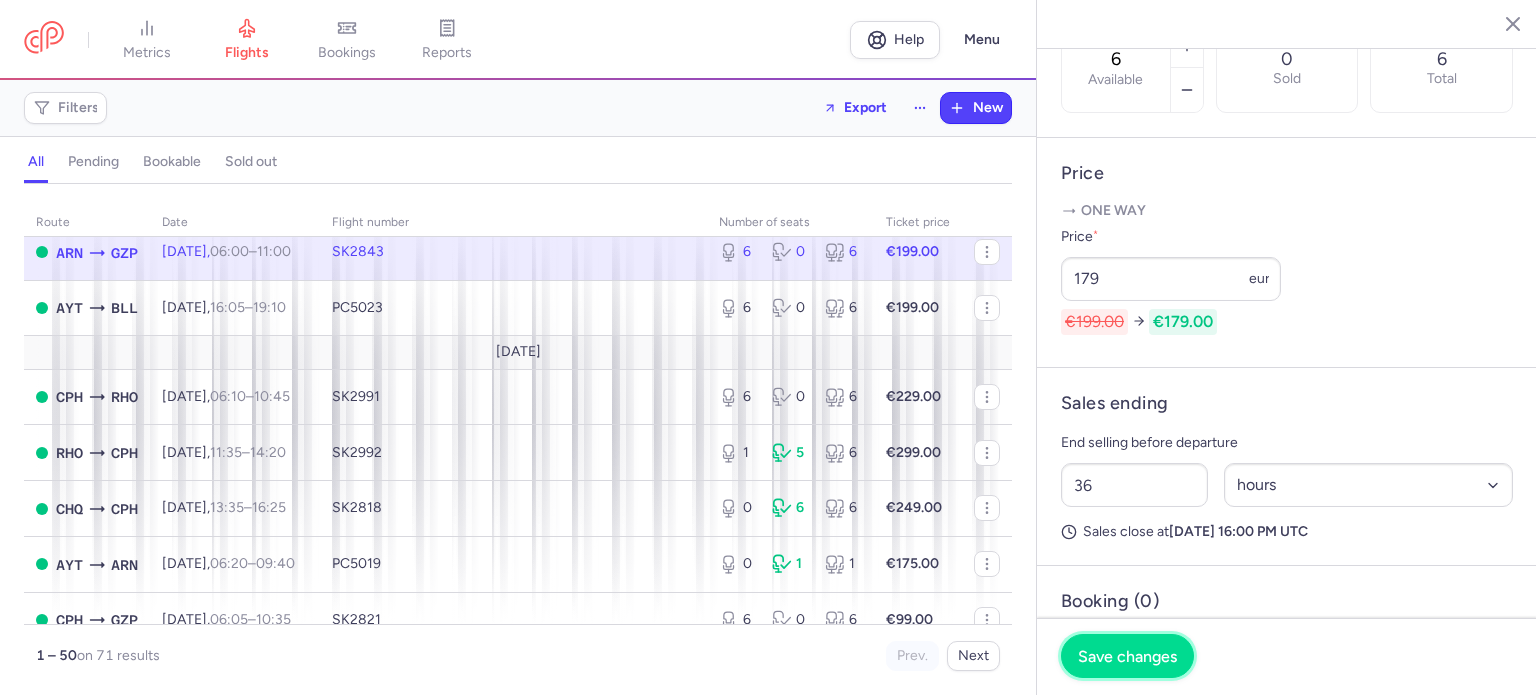 click on "Save changes" at bounding box center (1127, 656) 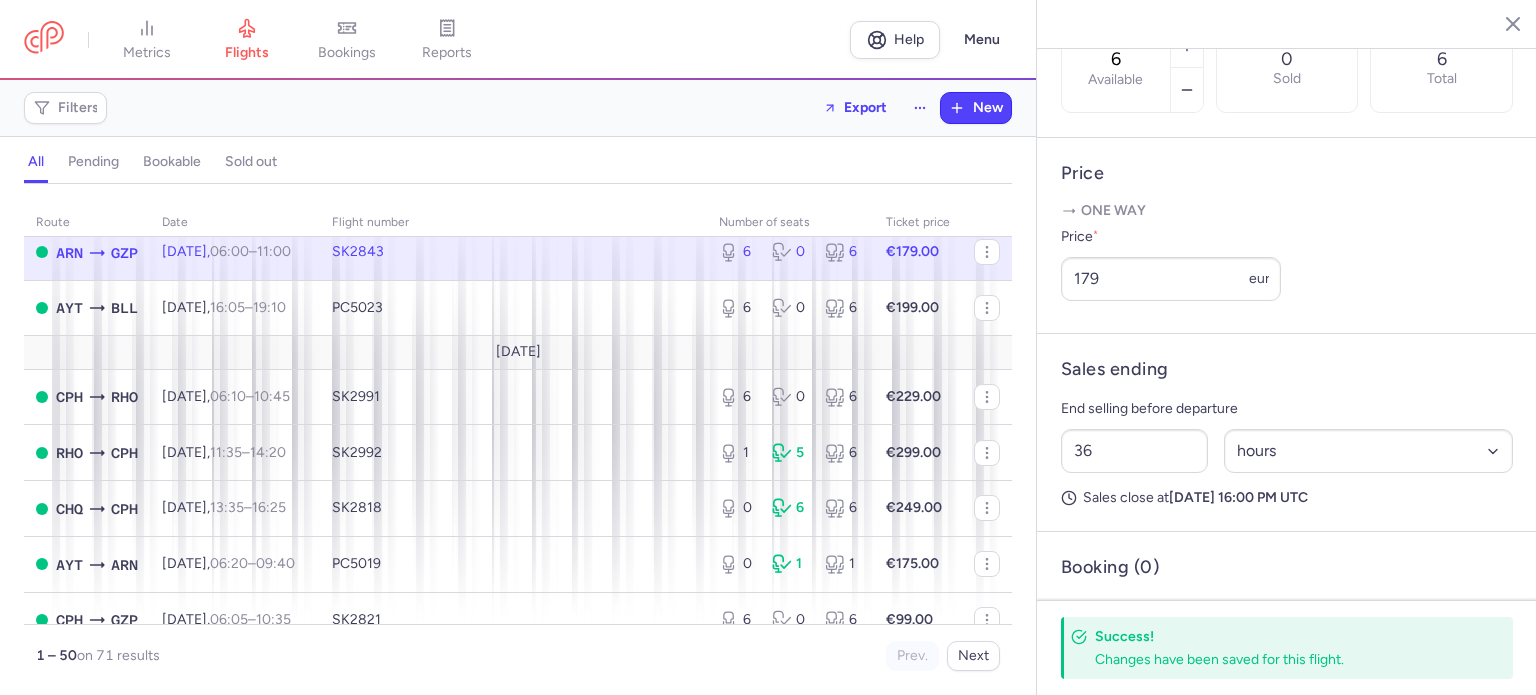 scroll, scrollTop: 777, scrollLeft: 0, axis: vertical 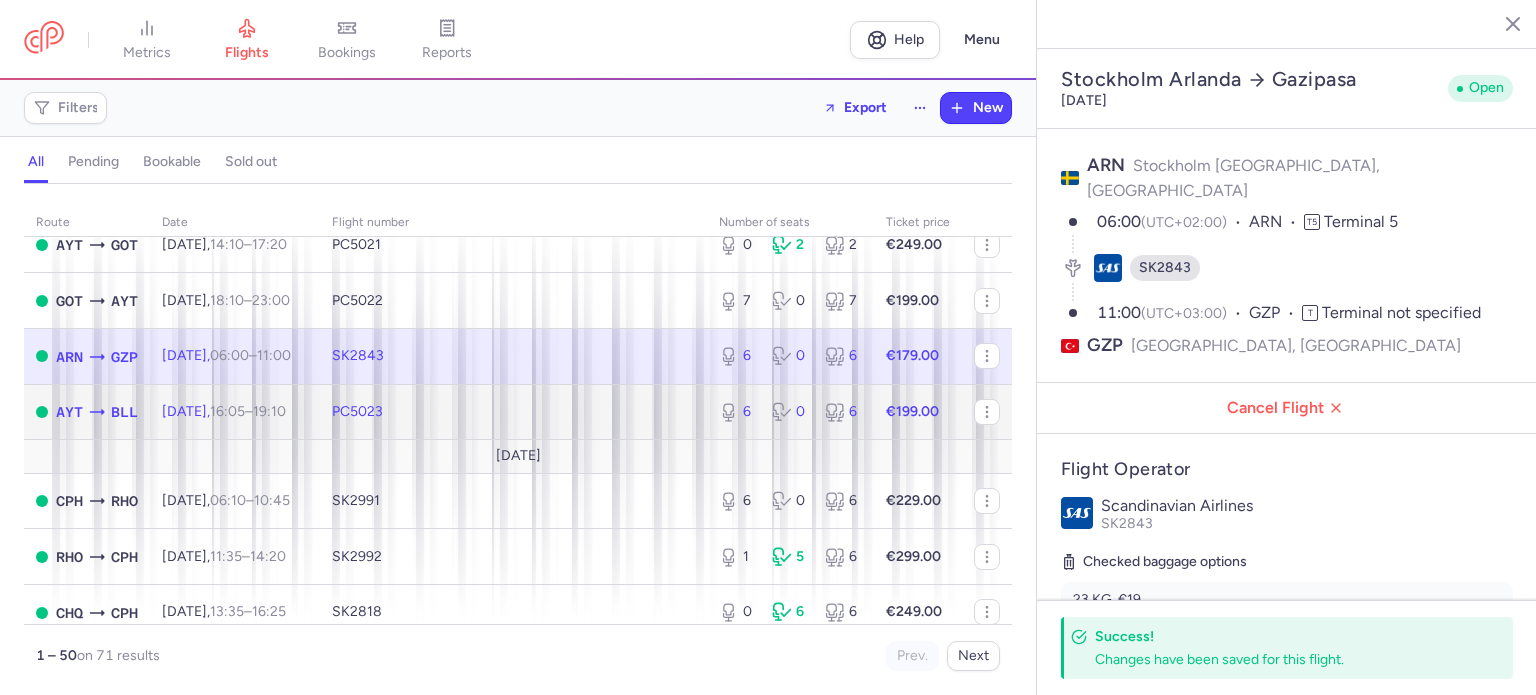click on "PC5023" at bounding box center (513, 412) 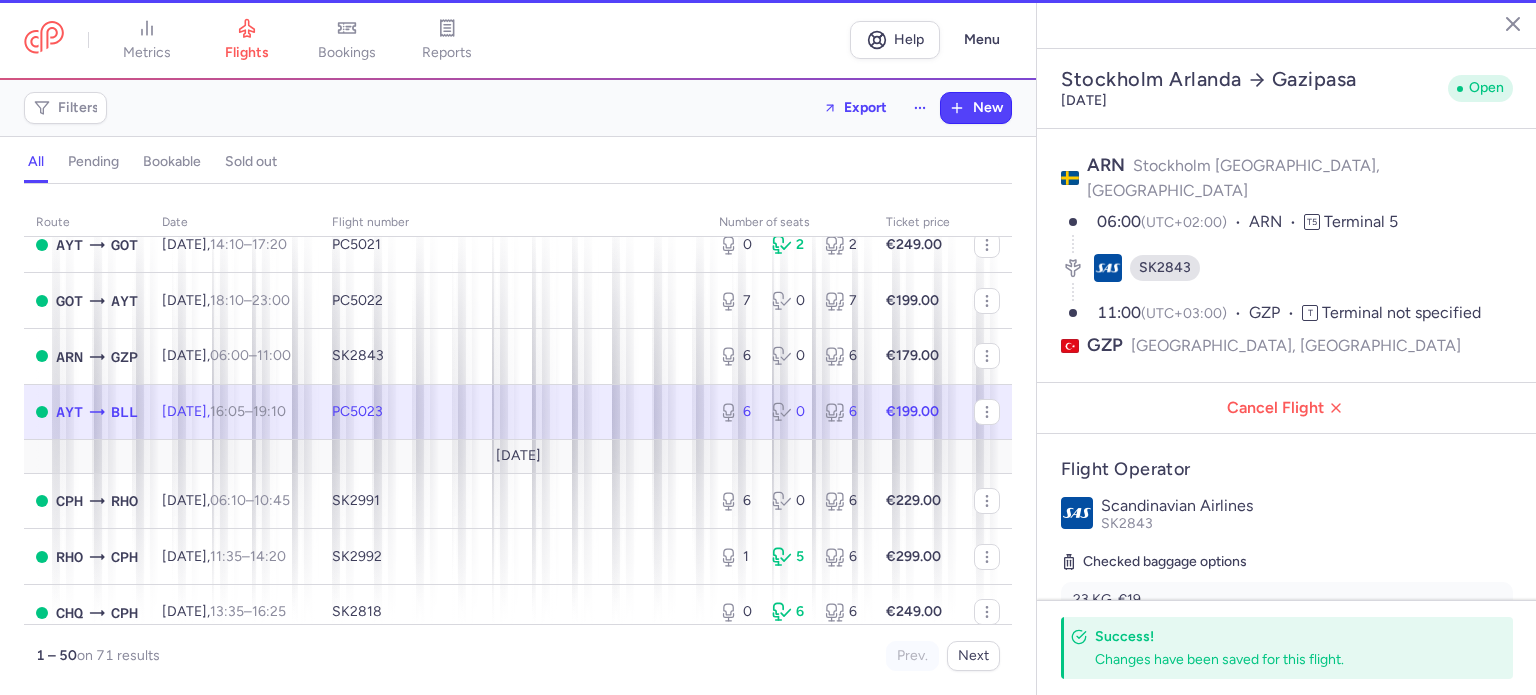 type on "4" 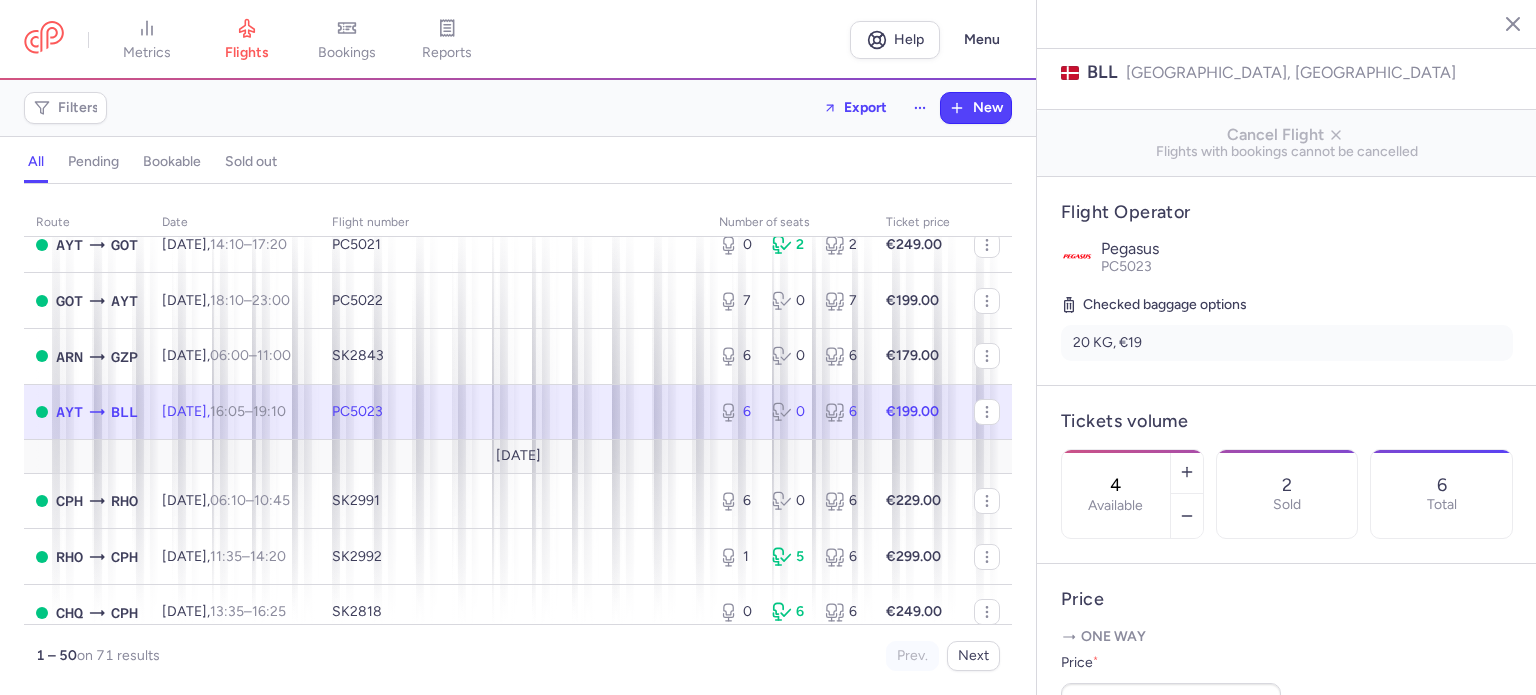scroll, scrollTop: 254, scrollLeft: 0, axis: vertical 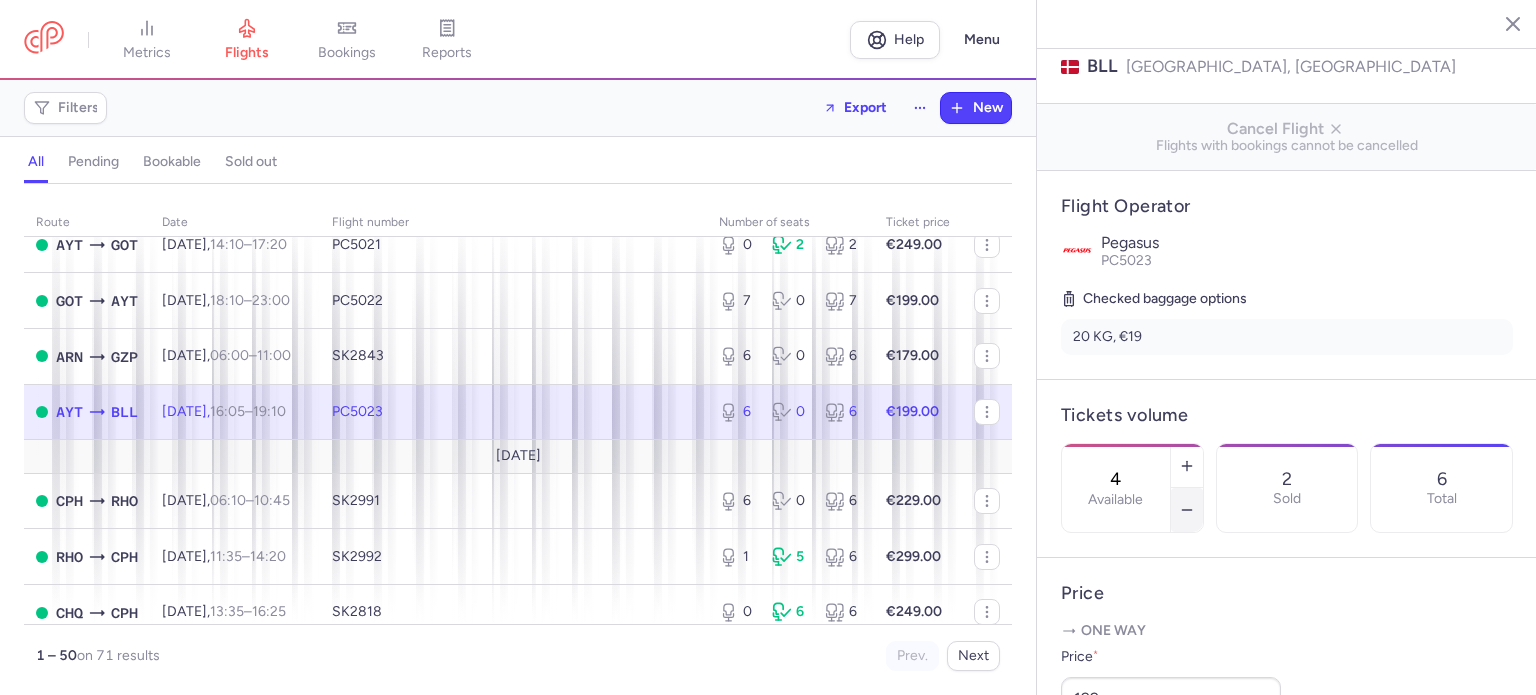 click at bounding box center [1187, 510] 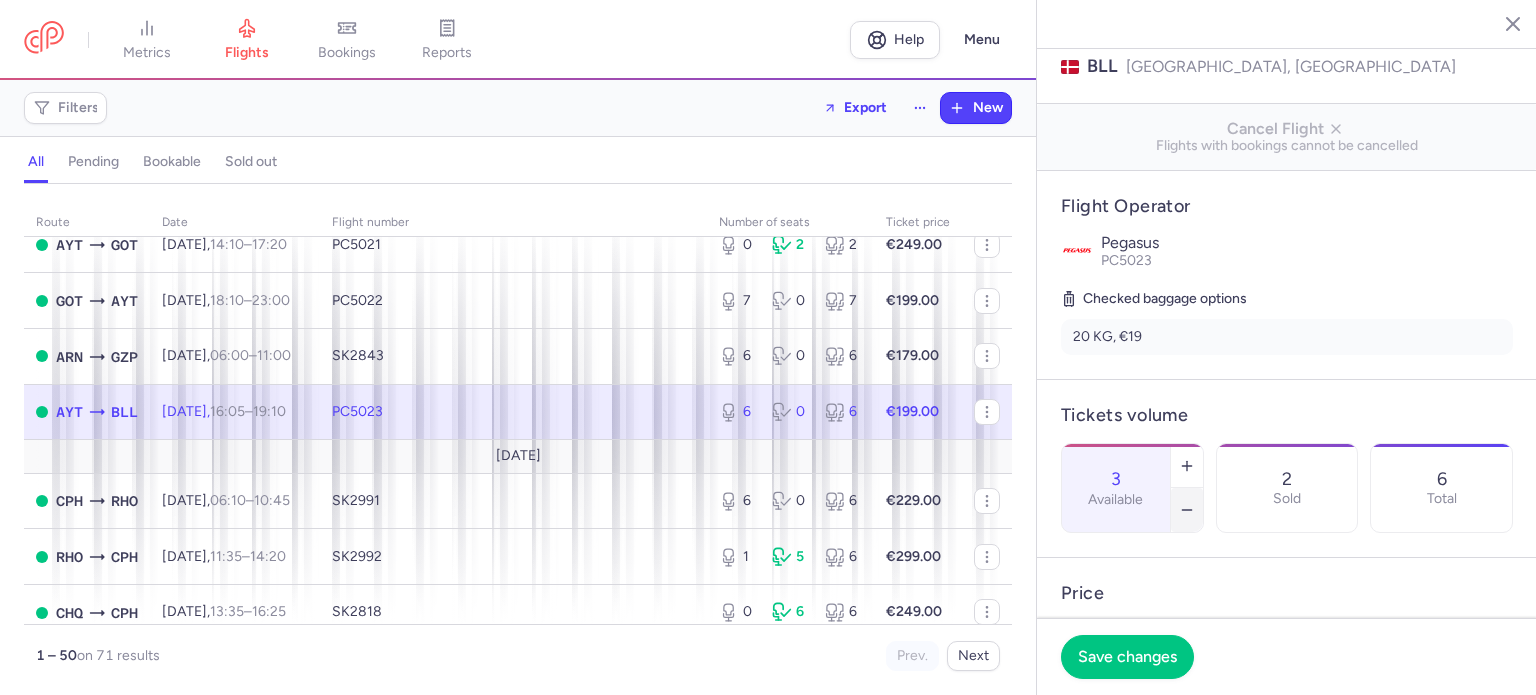 click at bounding box center (1187, 510) 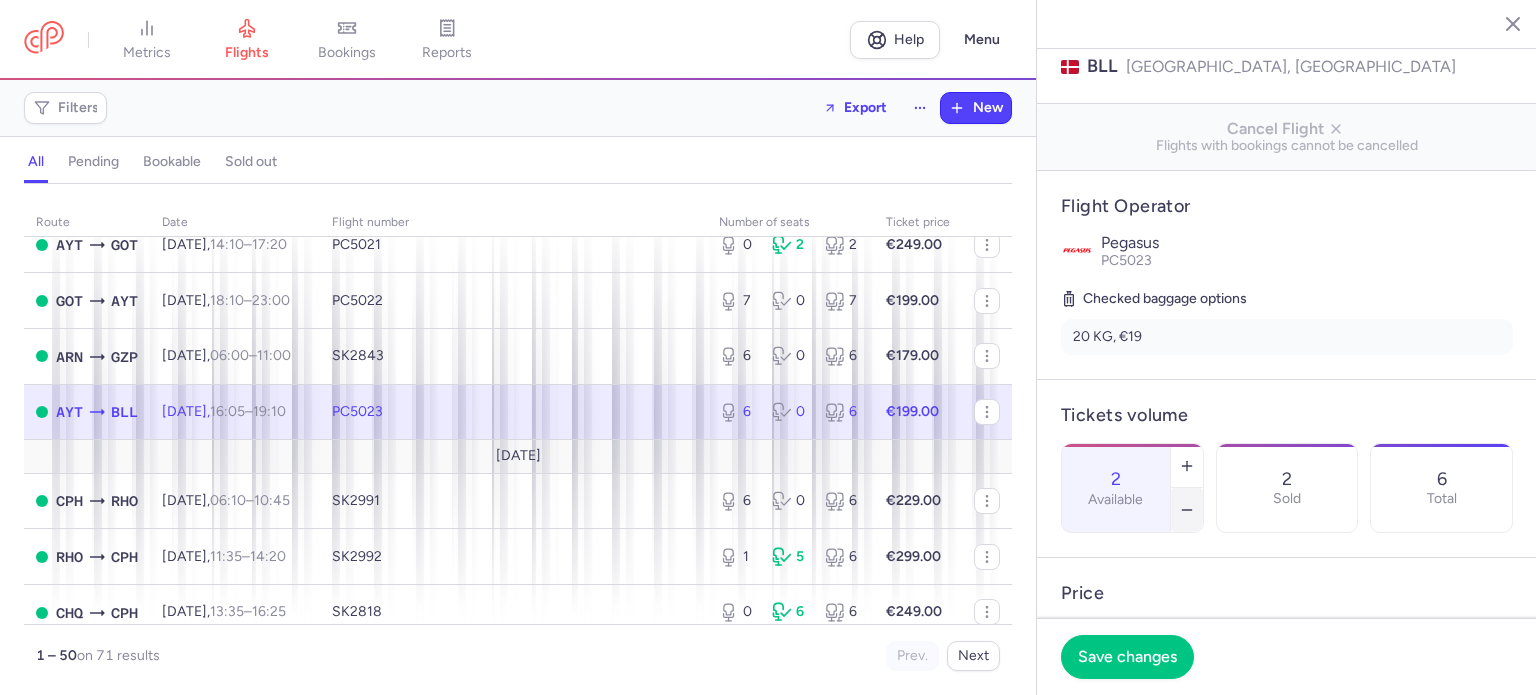 click at bounding box center [1187, 510] 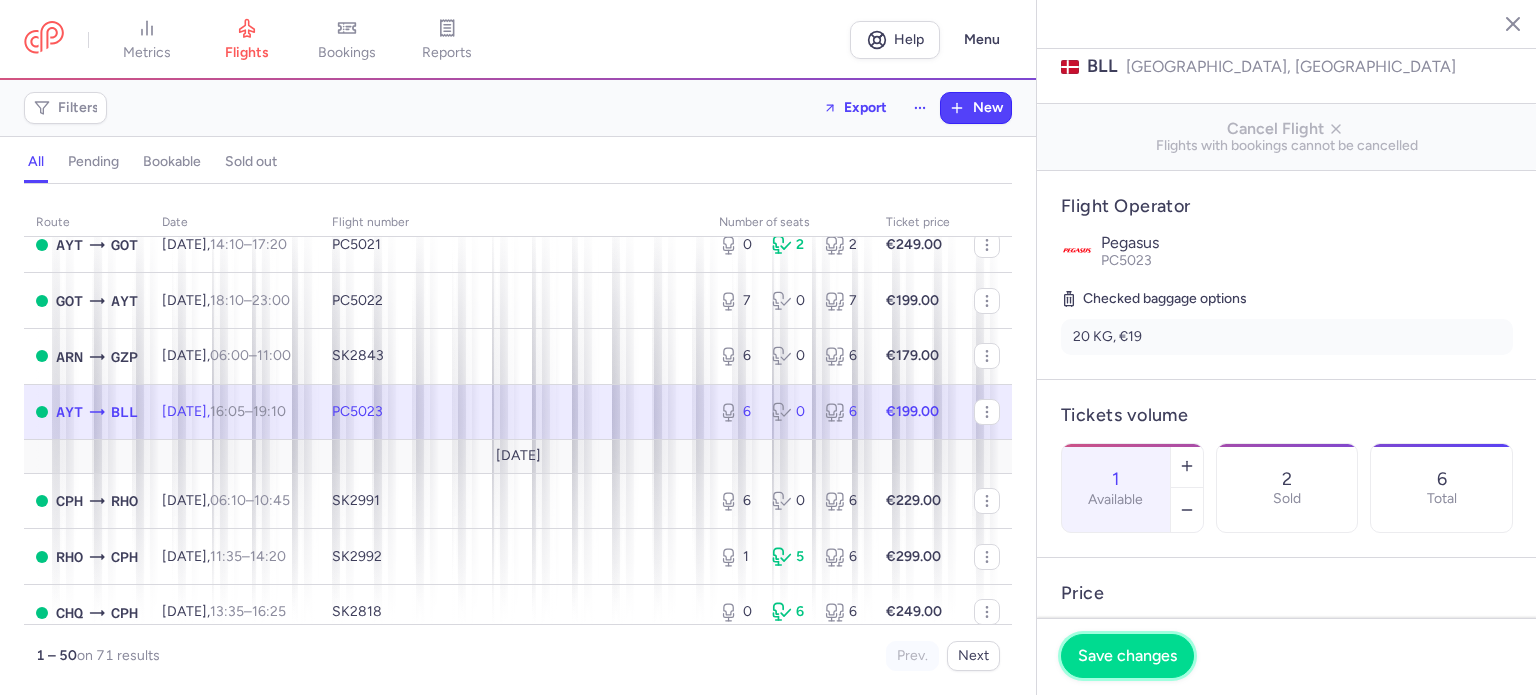 click on "Save changes" at bounding box center (1127, 656) 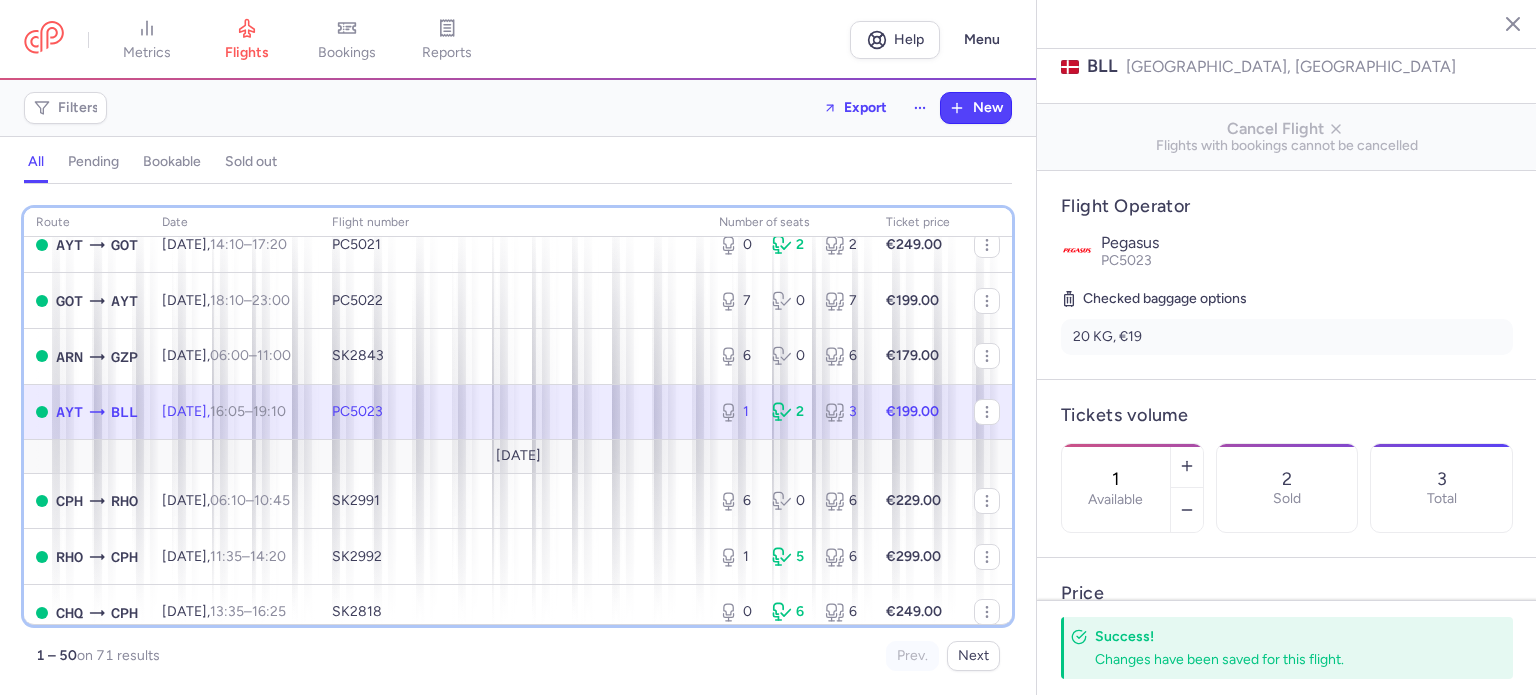scroll, scrollTop: 1695, scrollLeft: 0, axis: vertical 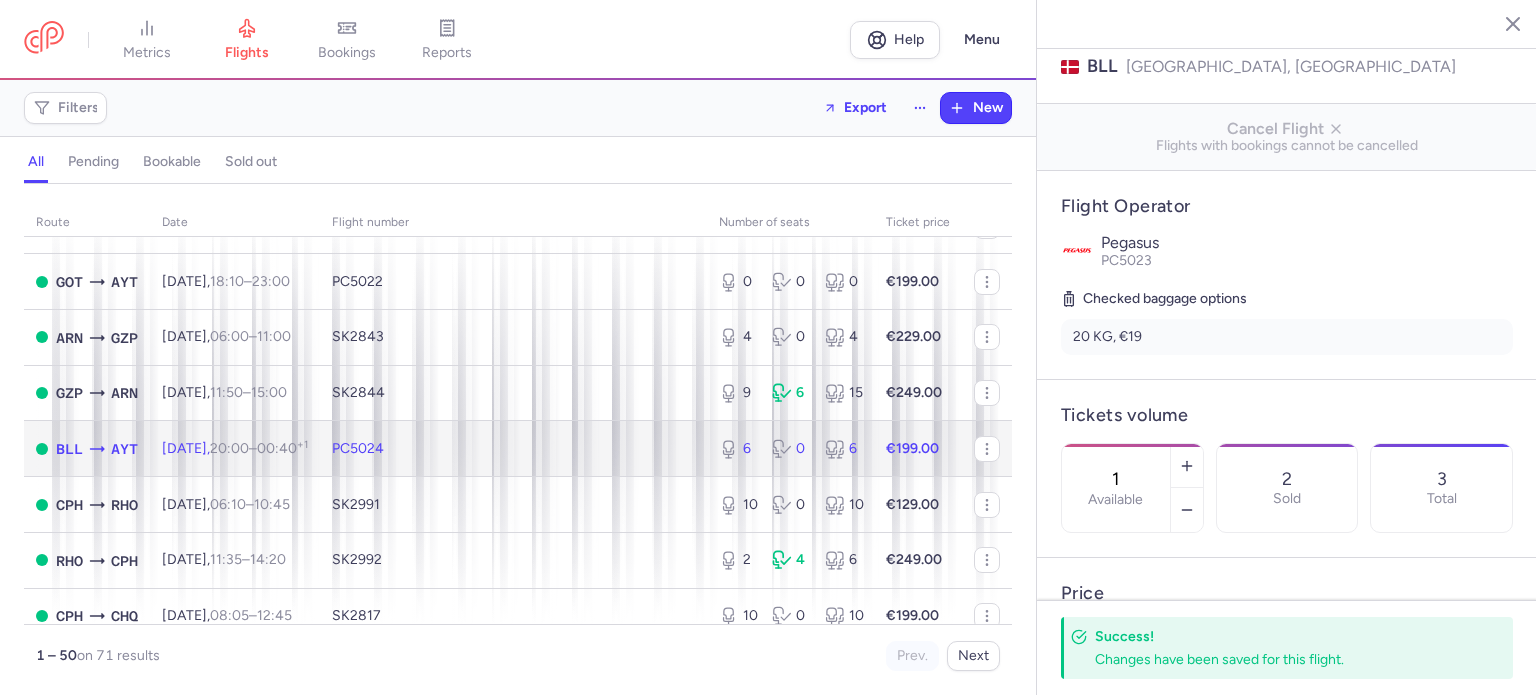 click on "PC5024" at bounding box center (513, 449) 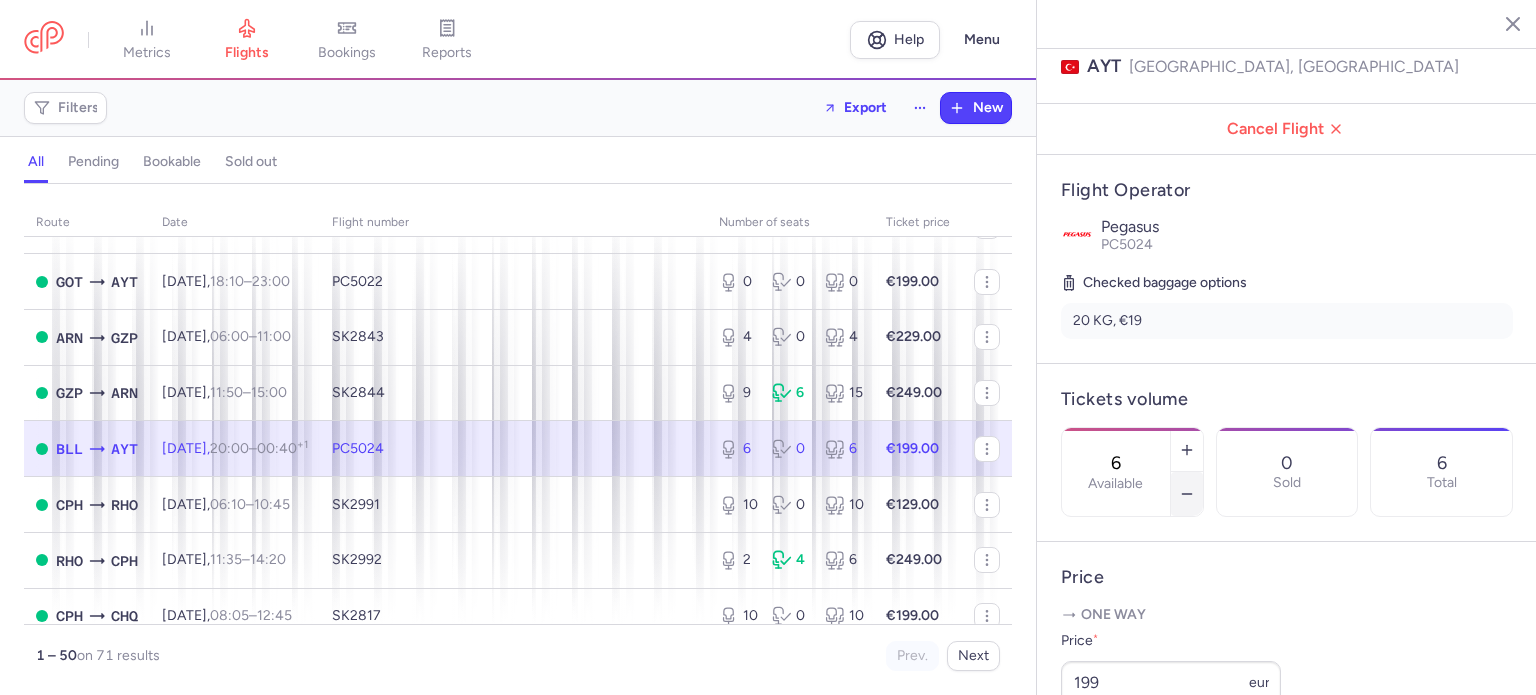 click 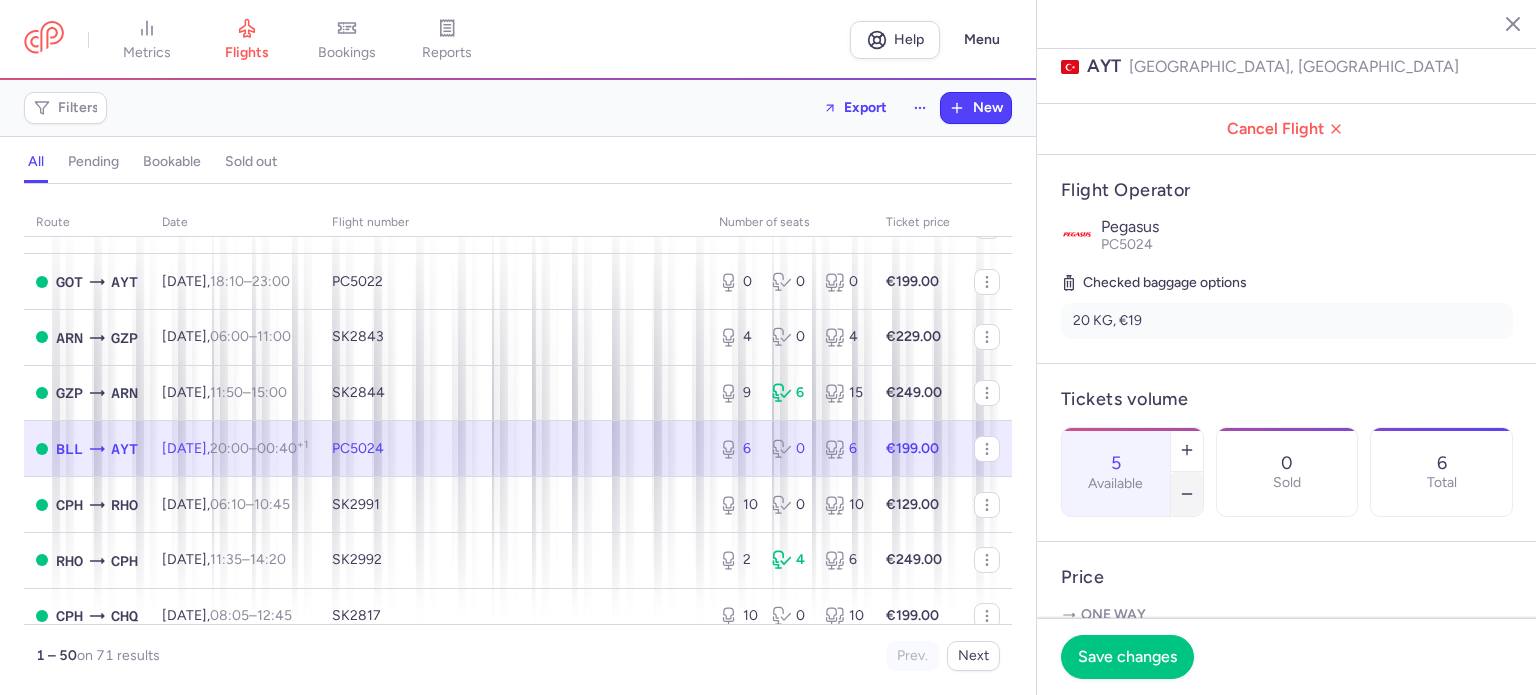 click 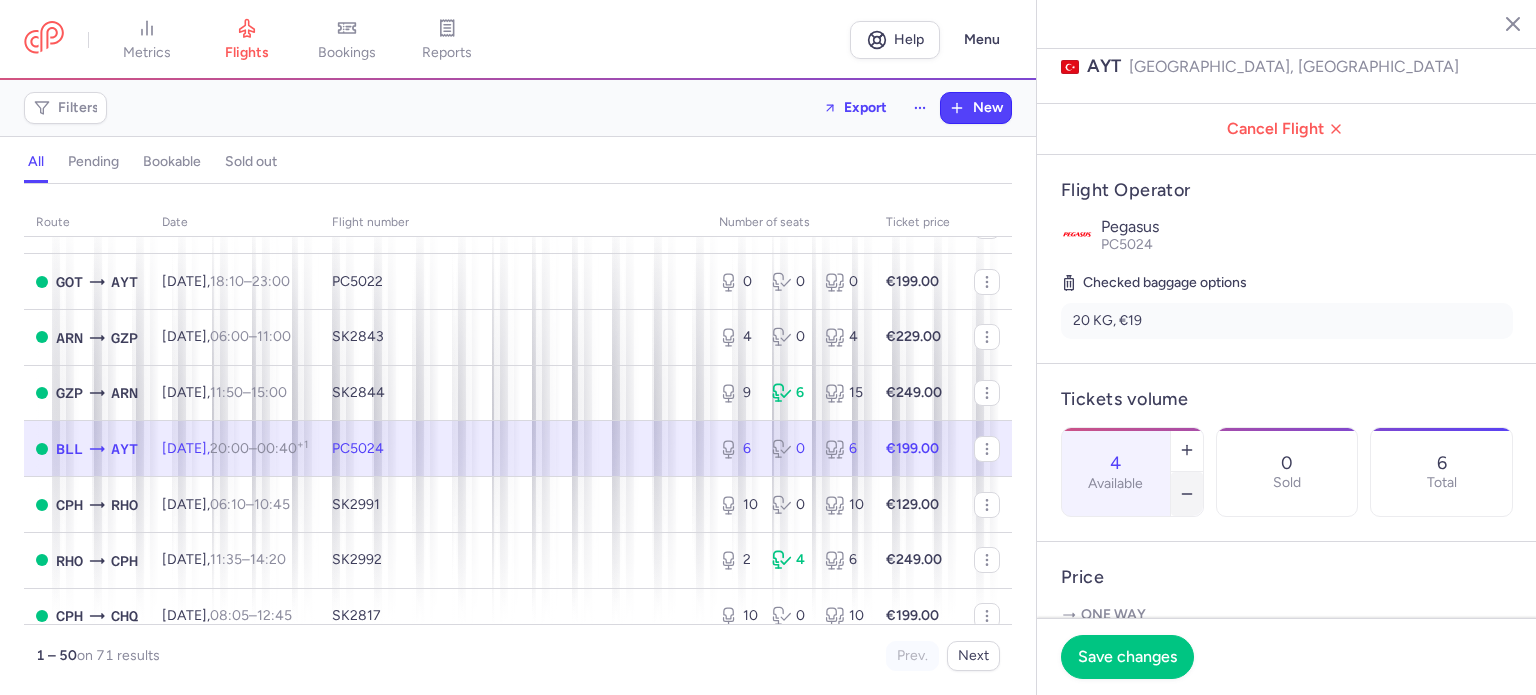 click 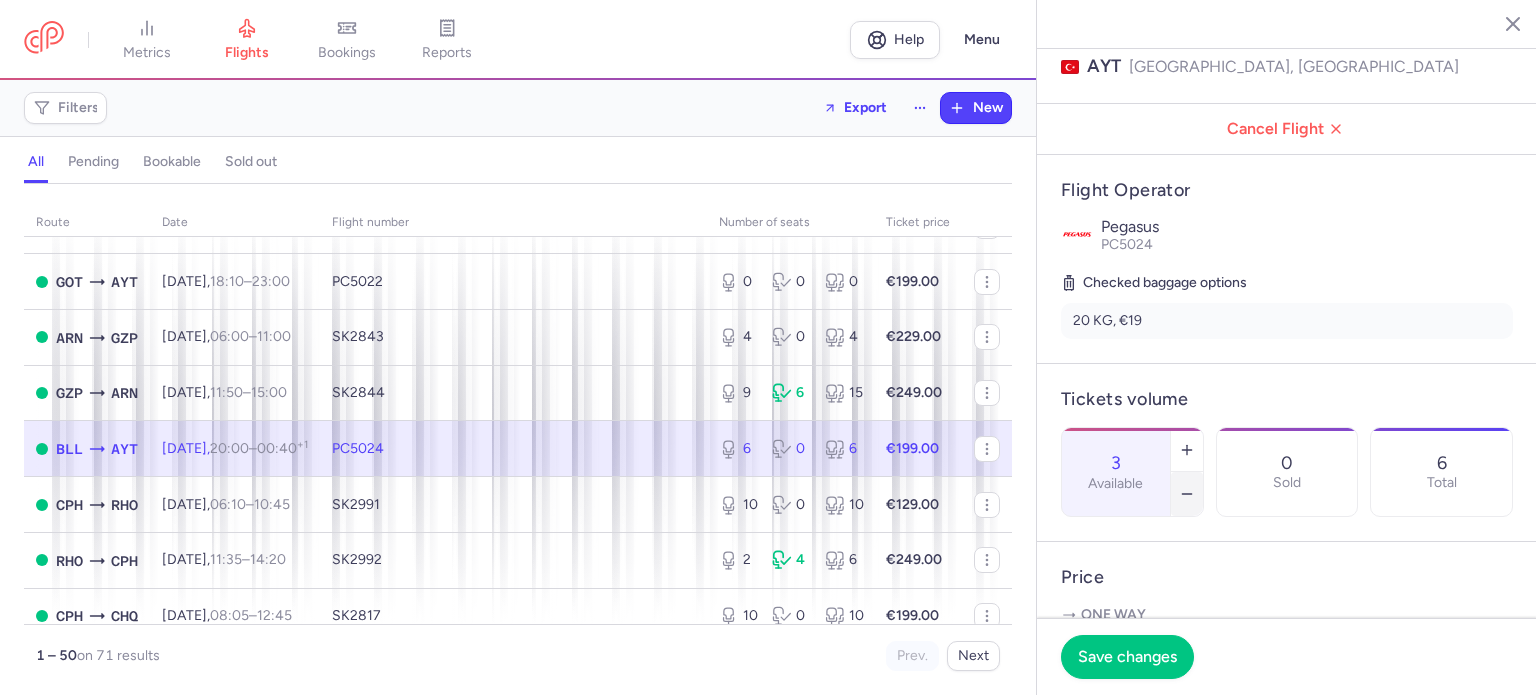 scroll, scrollTop: 0, scrollLeft: 0, axis: both 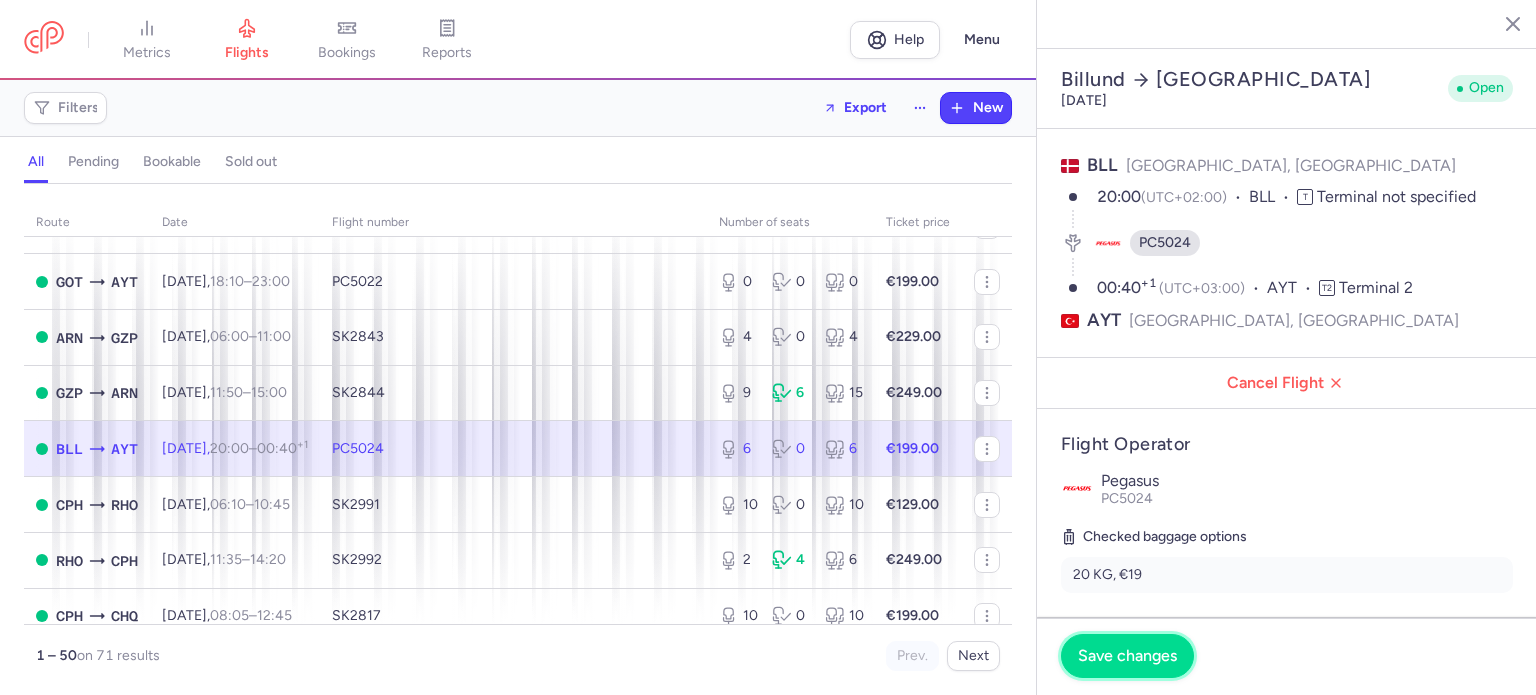 click on "Save changes" at bounding box center (1127, 656) 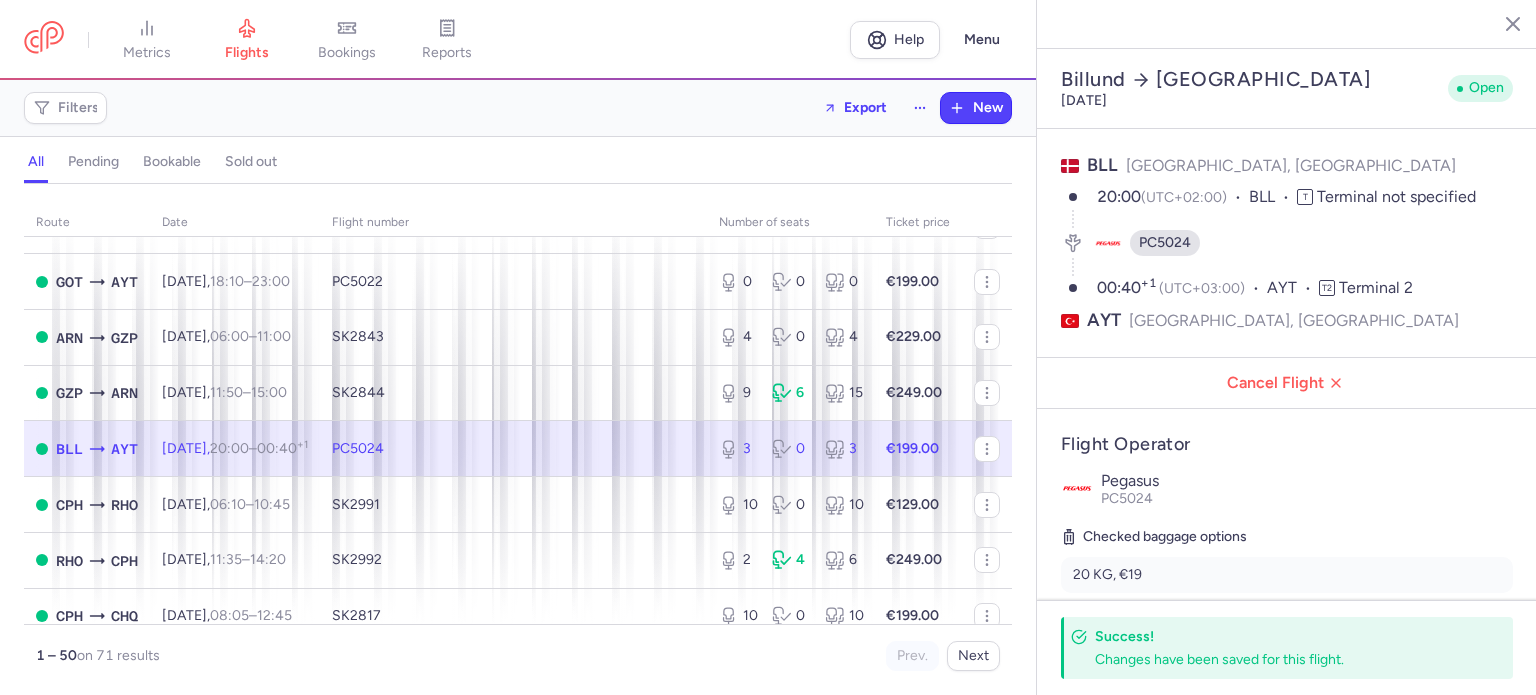 scroll, scrollTop: 608, scrollLeft: 0, axis: vertical 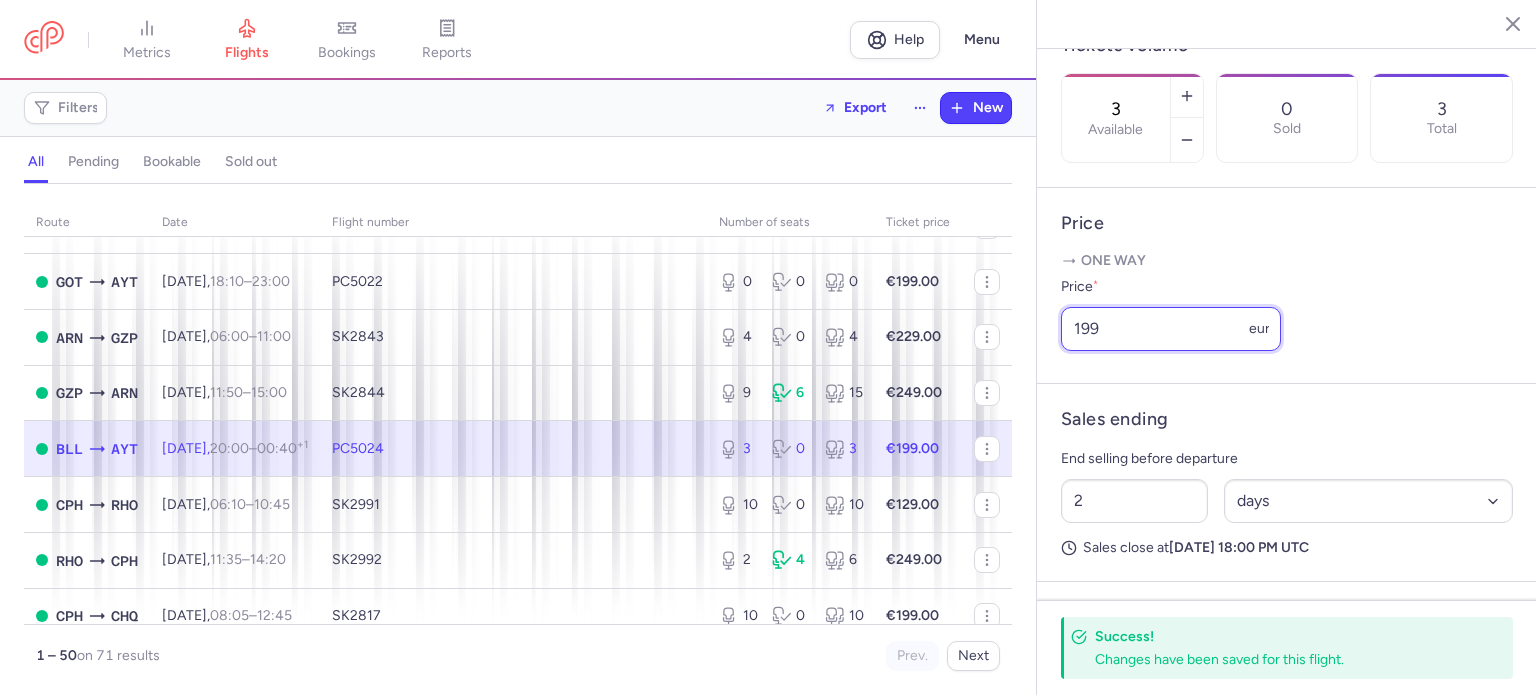 click on "199" at bounding box center (1171, 329) 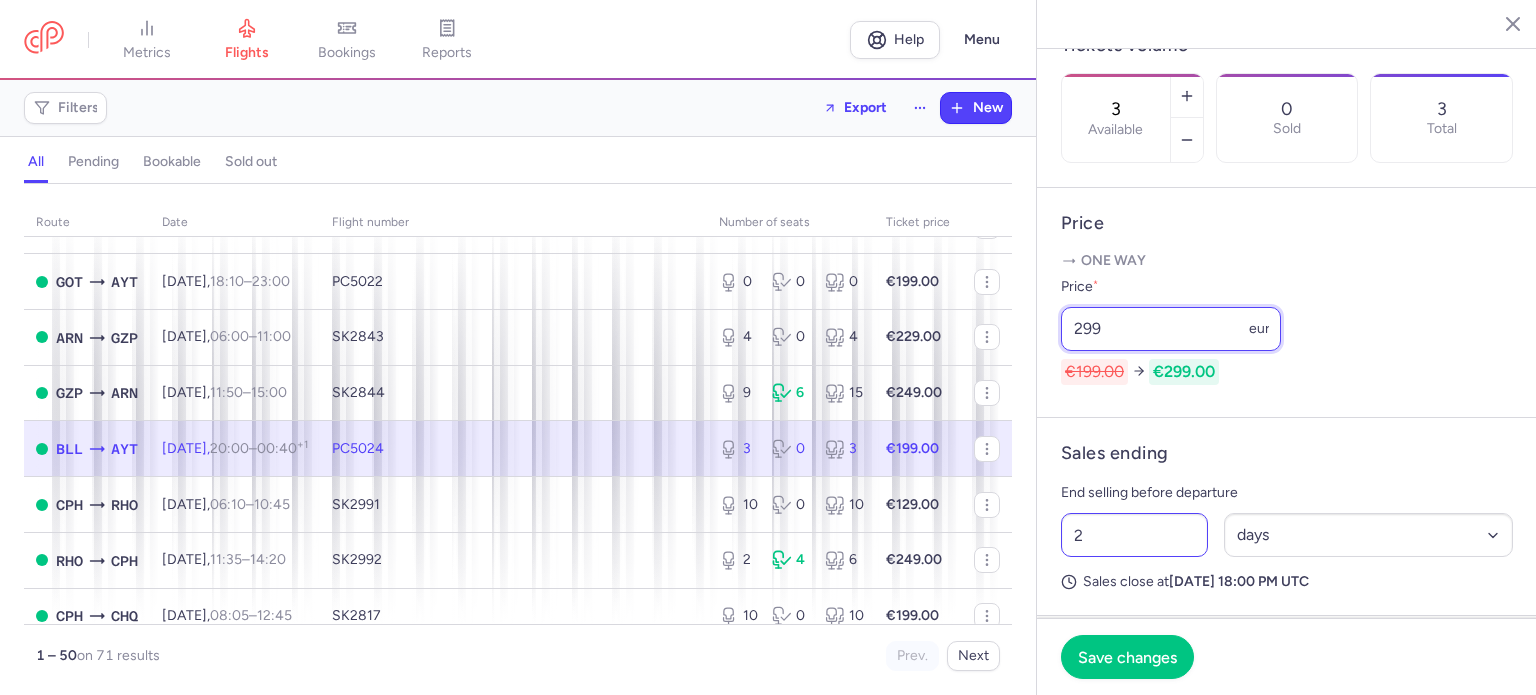 type on "299" 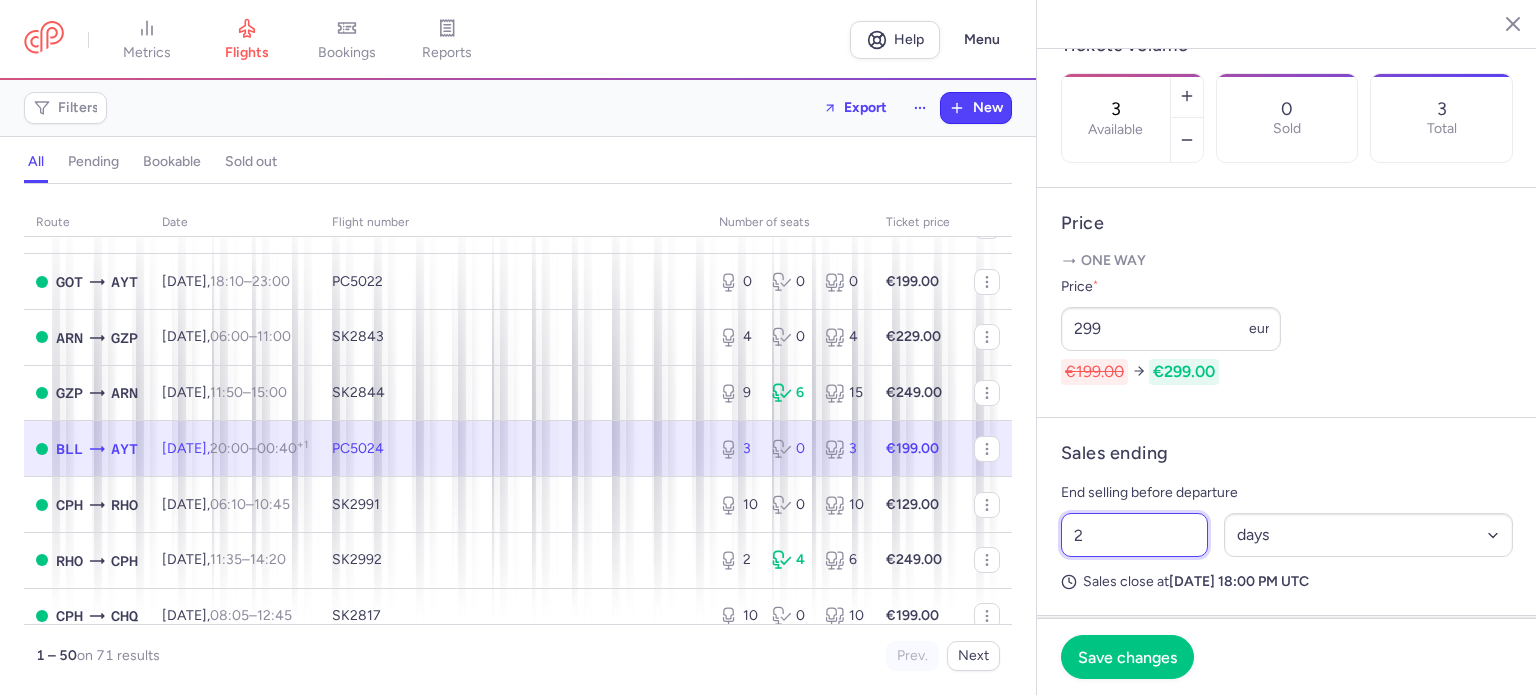 click on "2" at bounding box center (1134, 535) 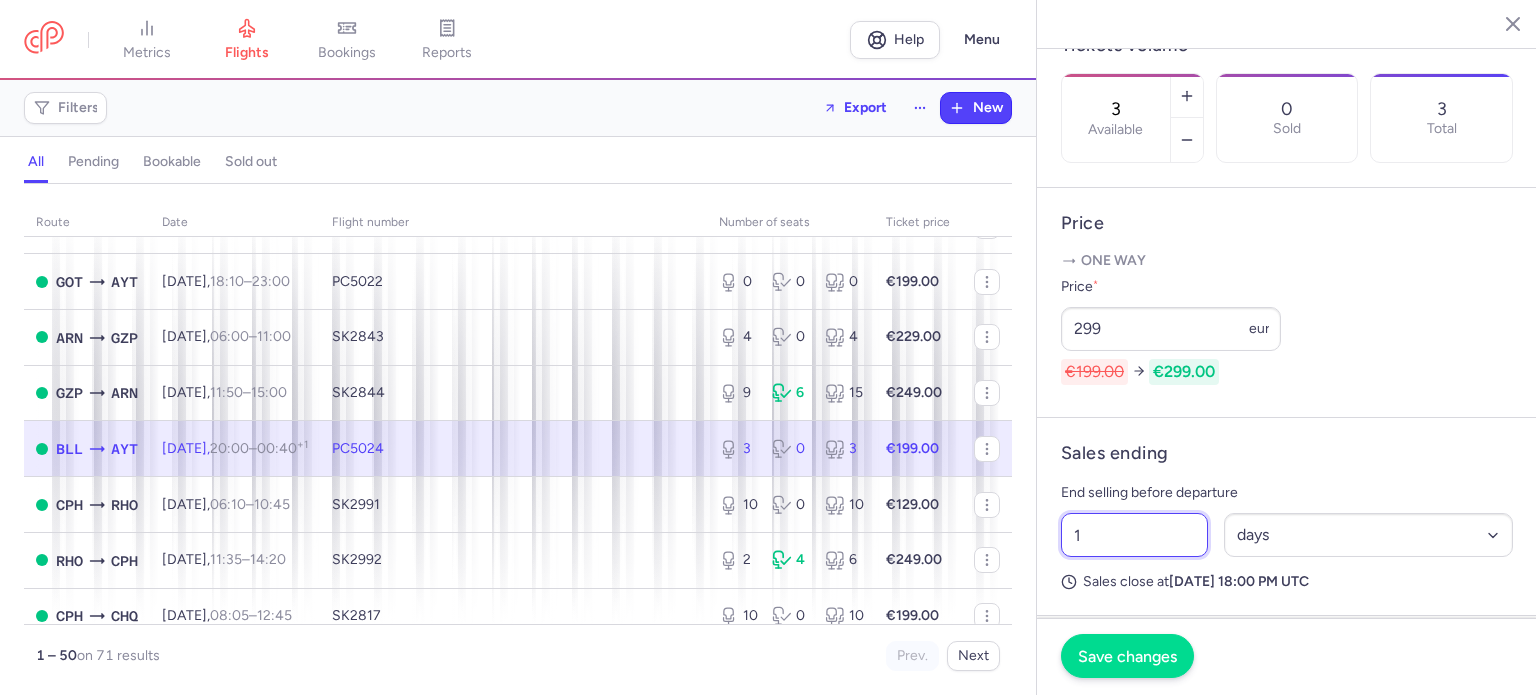 type on "1" 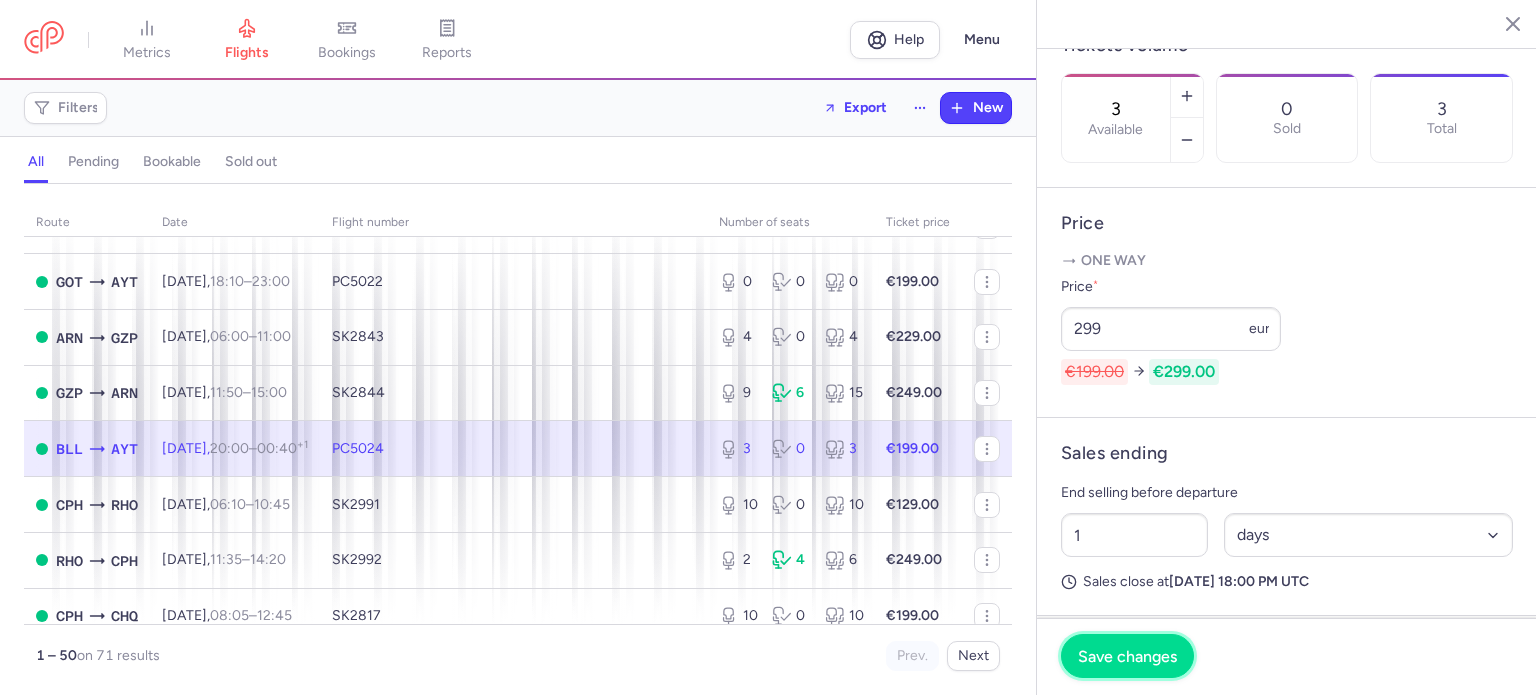 click on "Save changes" at bounding box center (1127, 656) 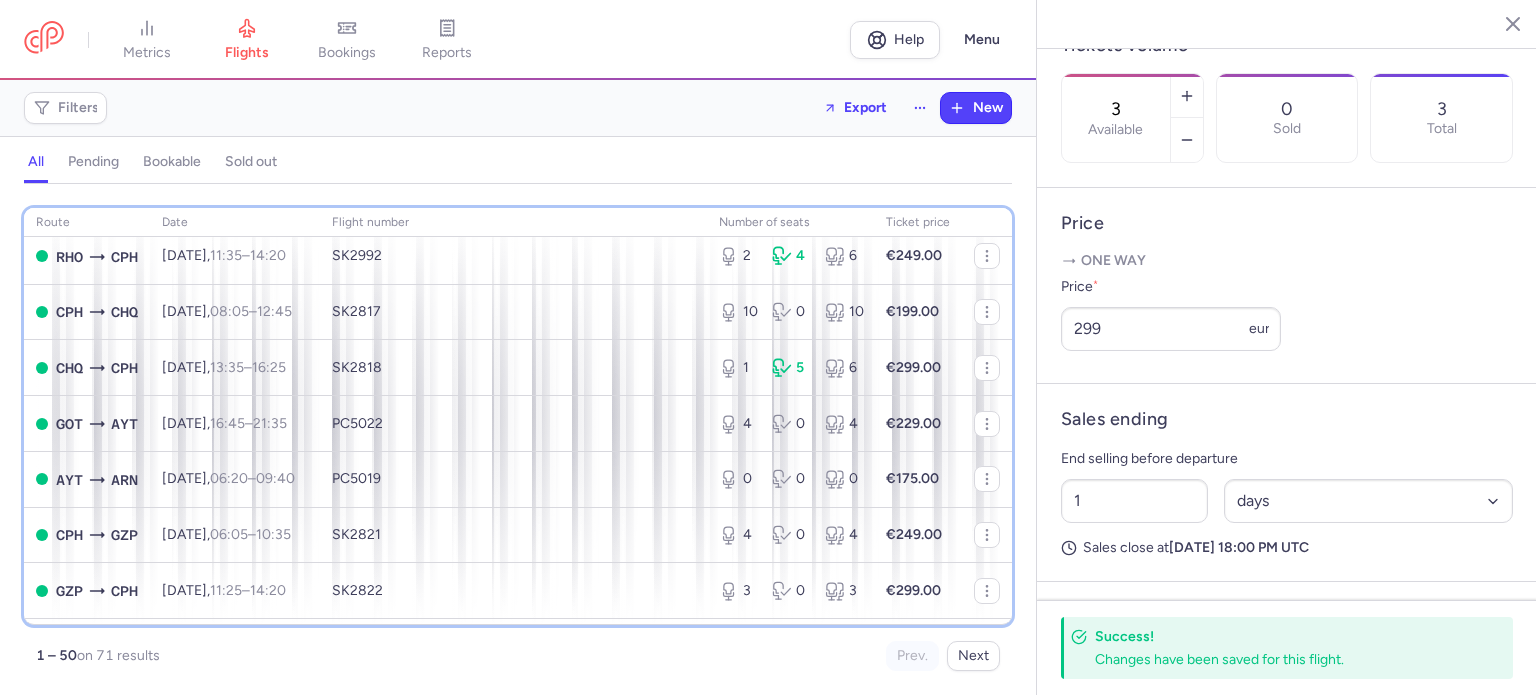 scroll, scrollTop: 1287, scrollLeft: 0, axis: vertical 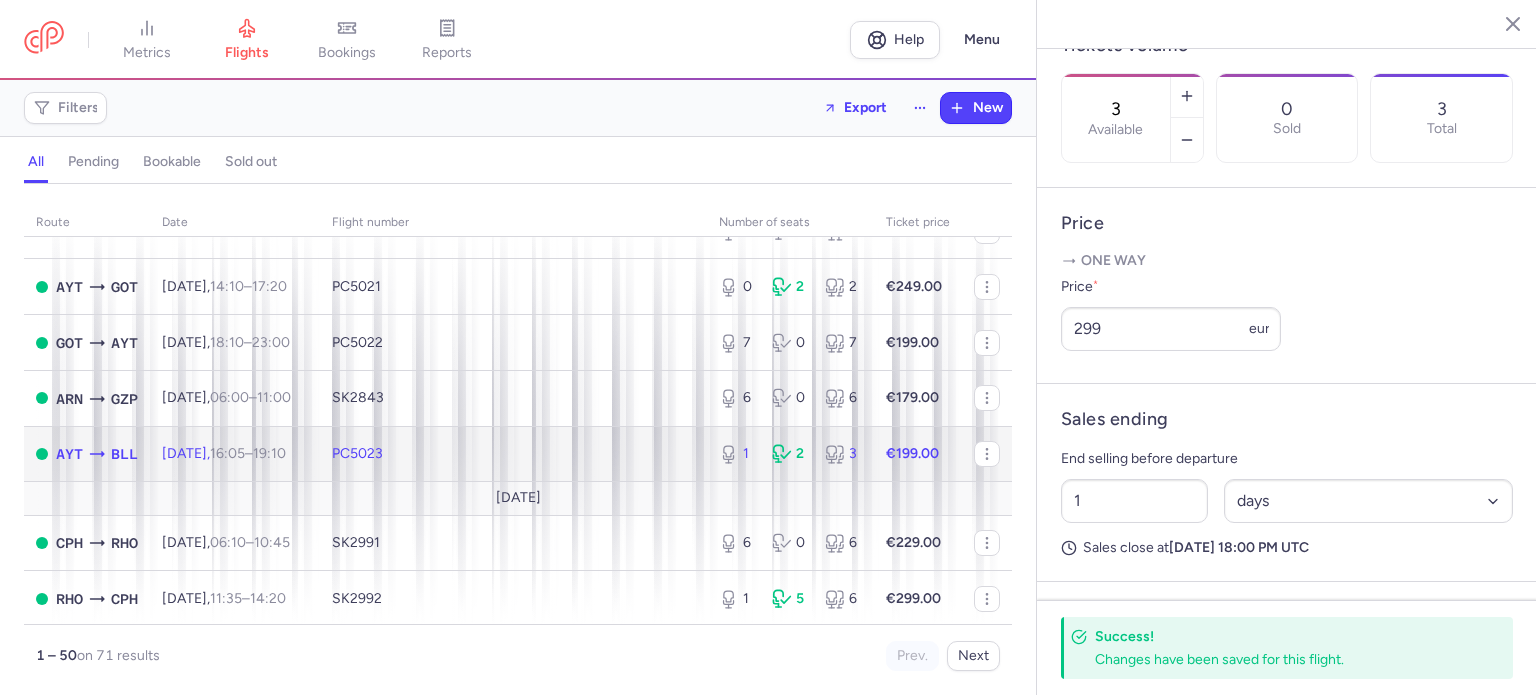 click on "€199.00" at bounding box center (912, 453) 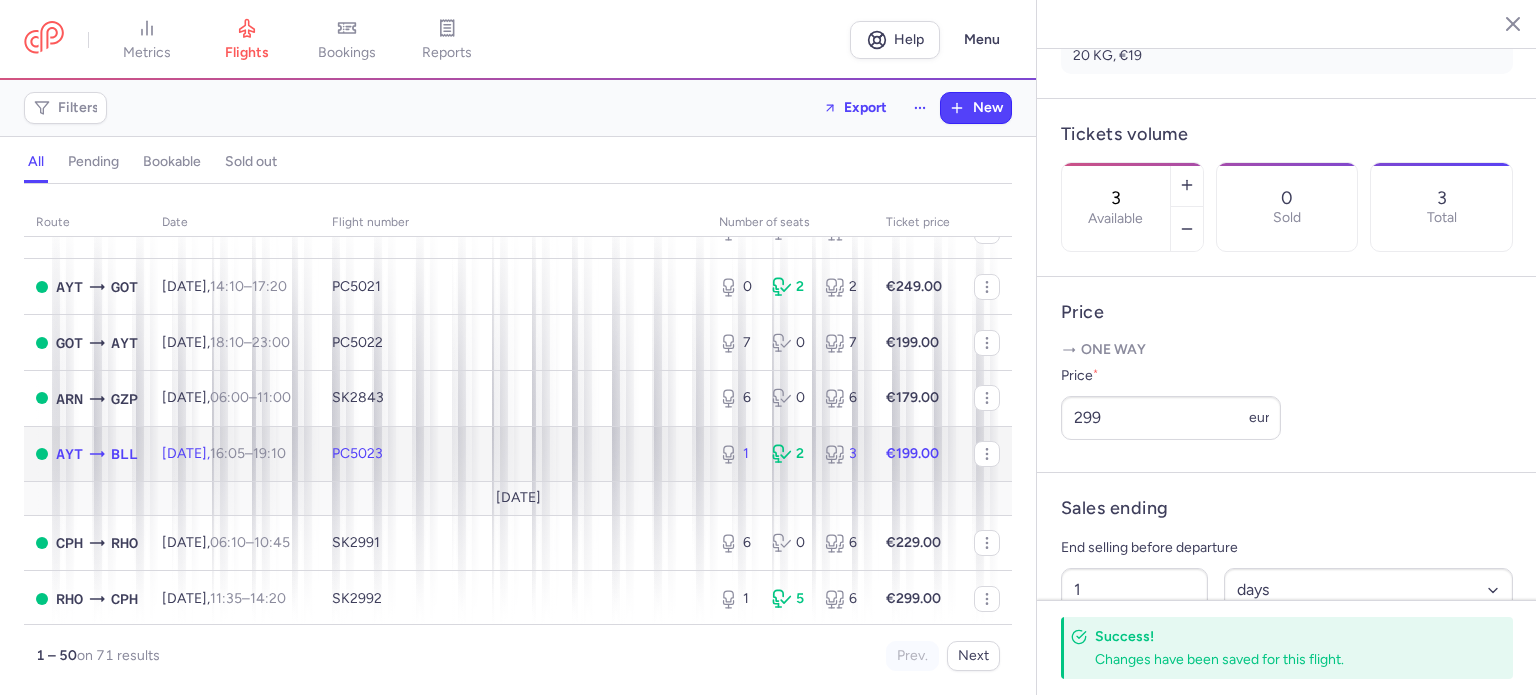 scroll, scrollTop: 528, scrollLeft: 0, axis: vertical 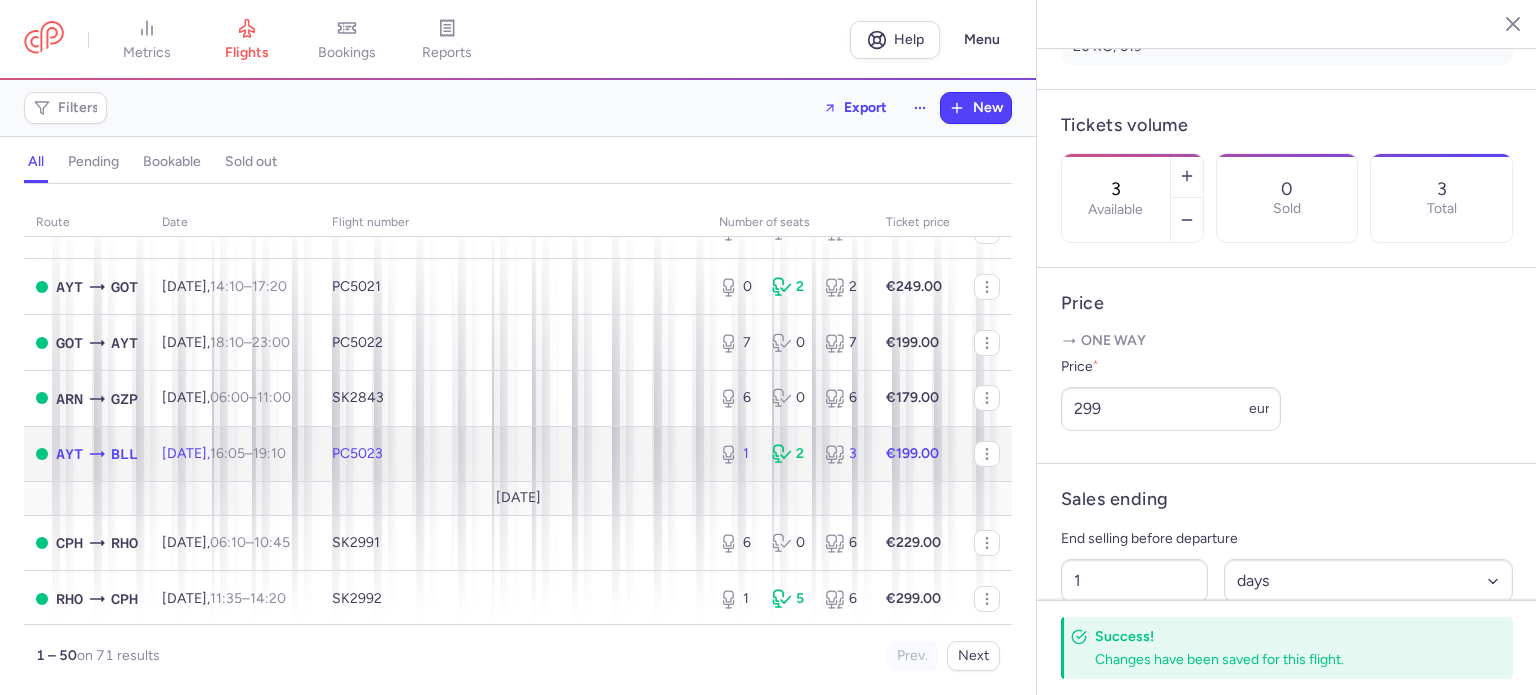 click on "PC5023" at bounding box center (513, 454) 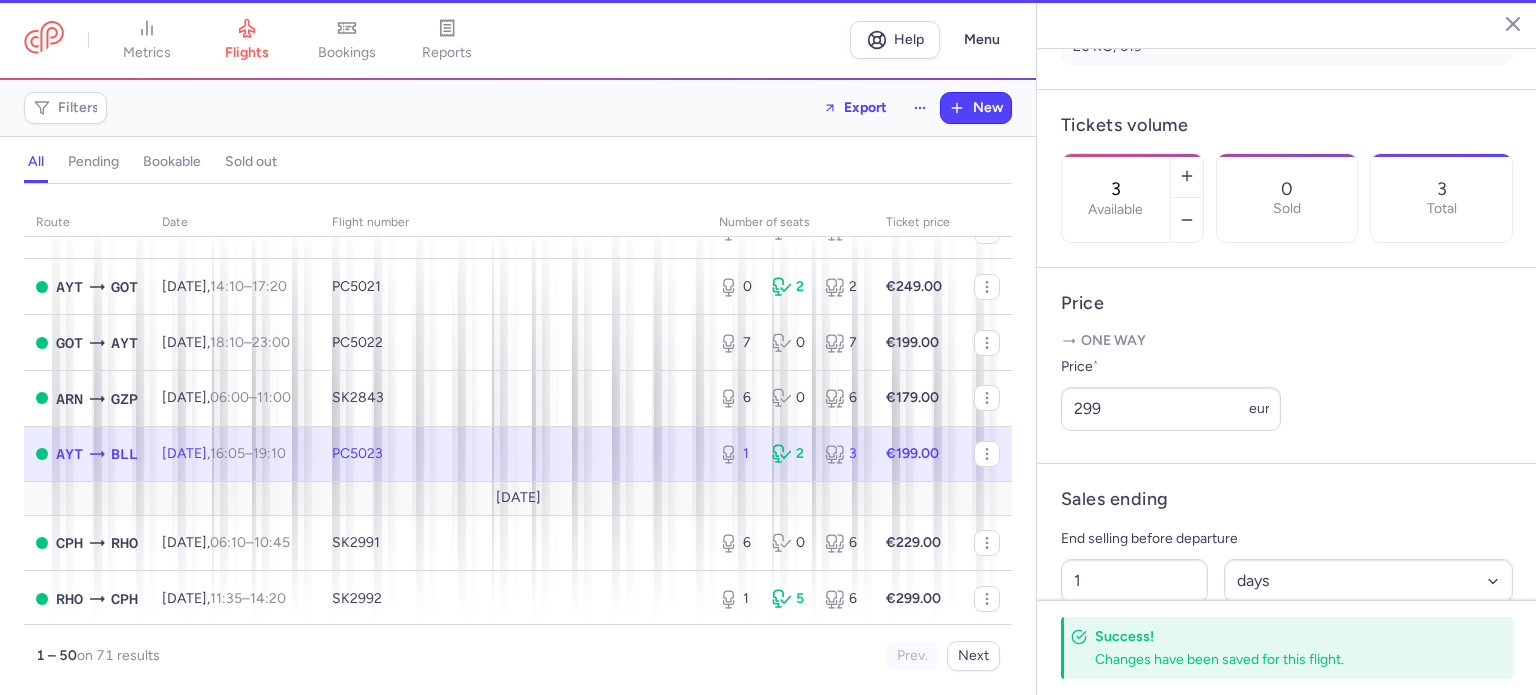 type on "1" 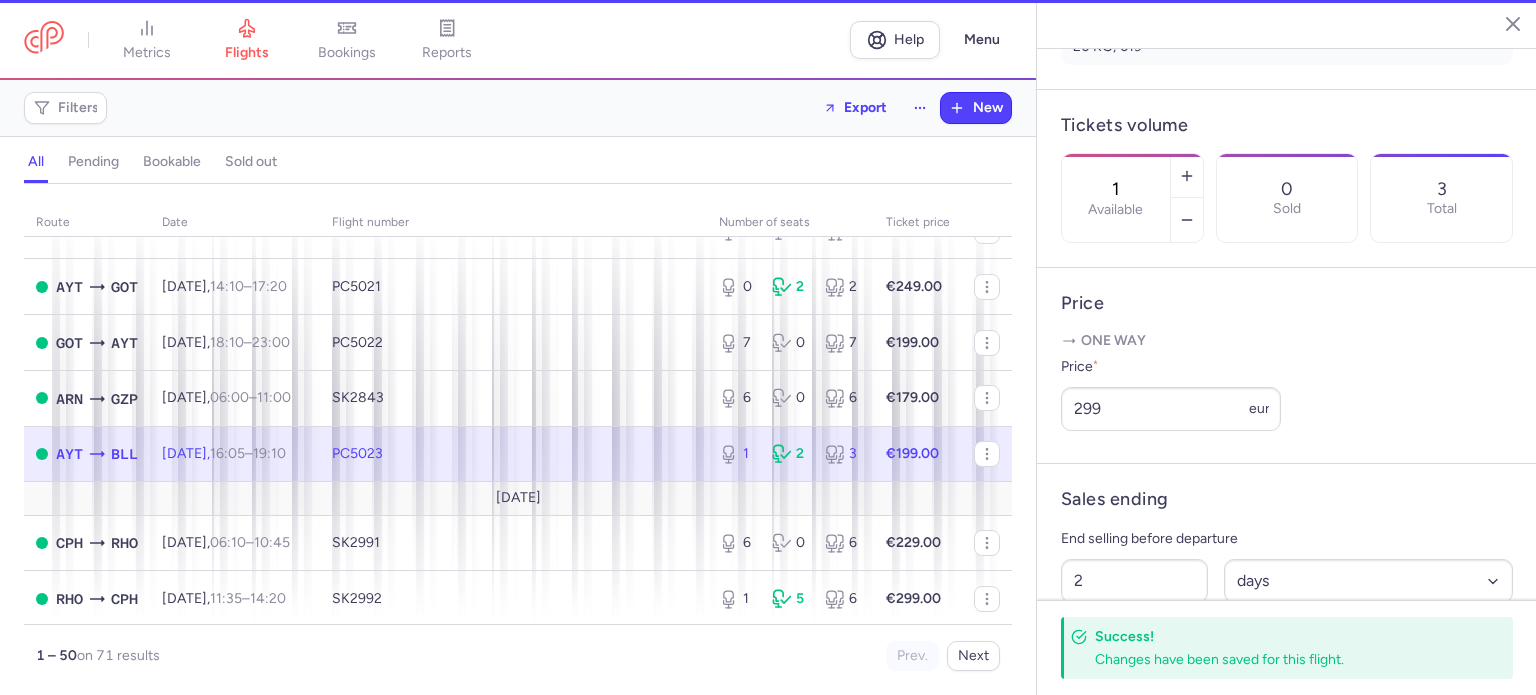 scroll, scrollTop: 544, scrollLeft: 0, axis: vertical 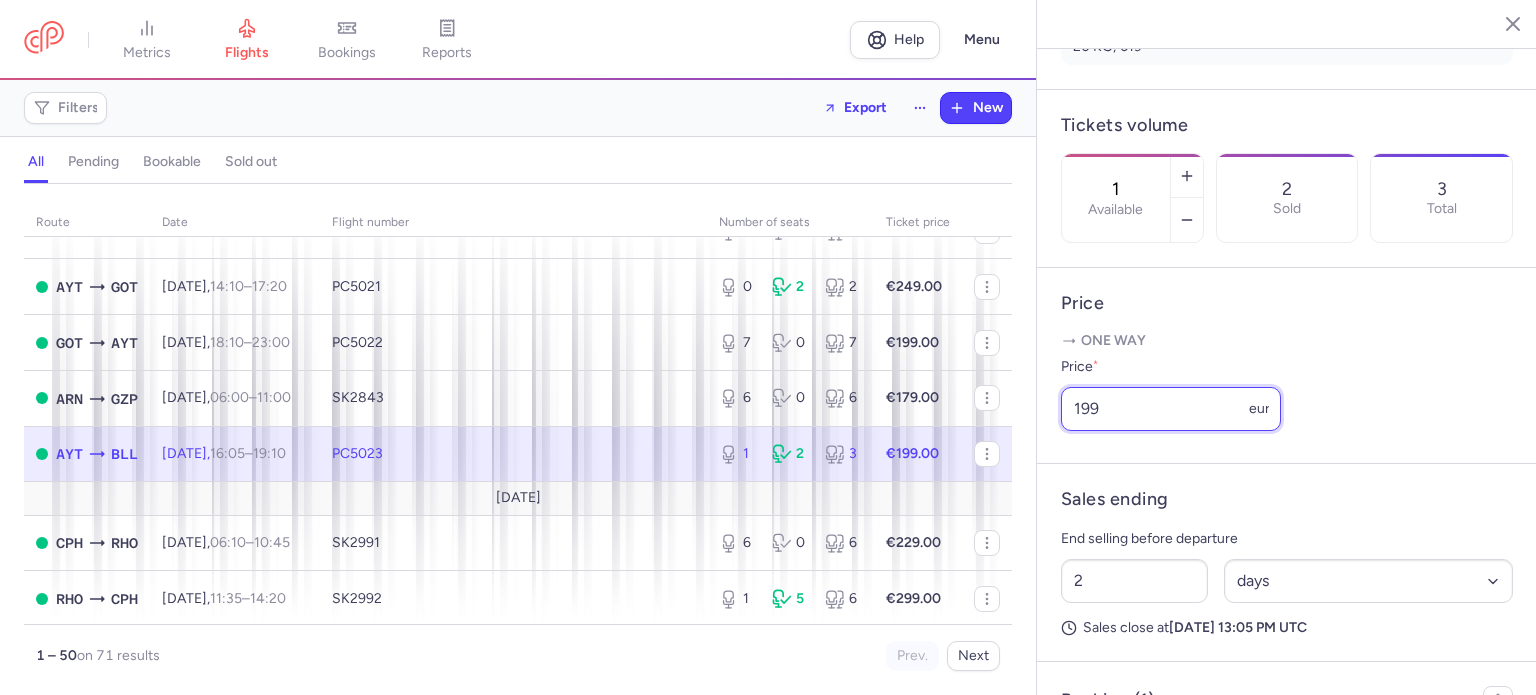 click on "199" at bounding box center (1171, 409) 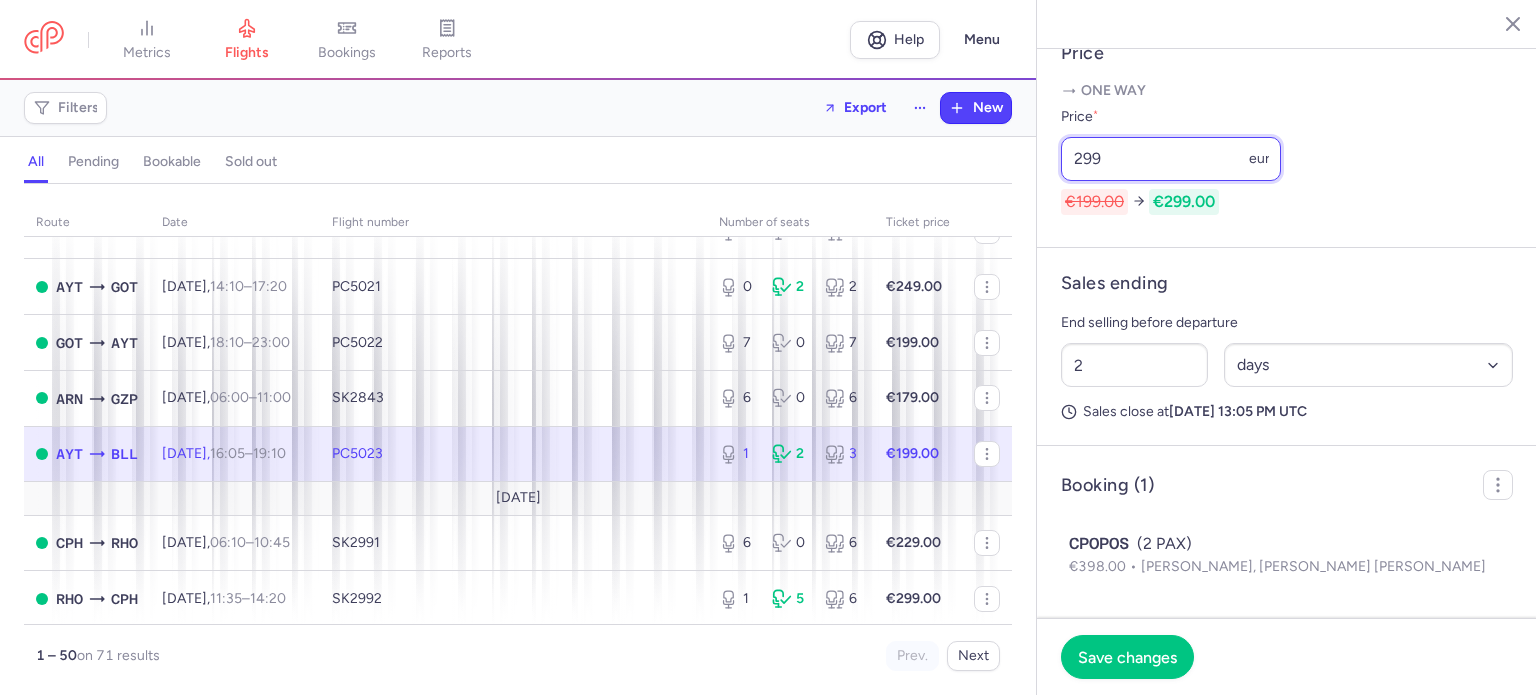 scroll, scrollTop: 846, scrollLeft: 0, axis: vertical 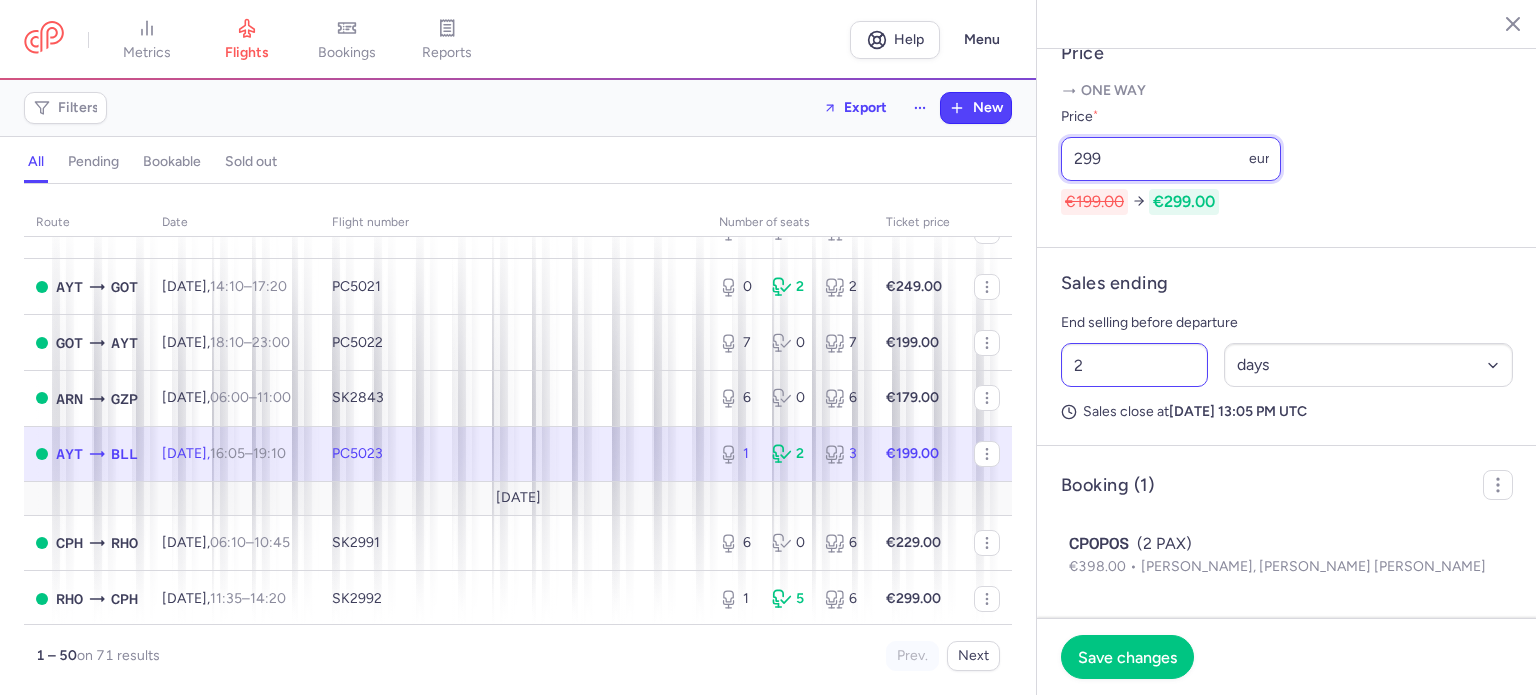 type on "299" 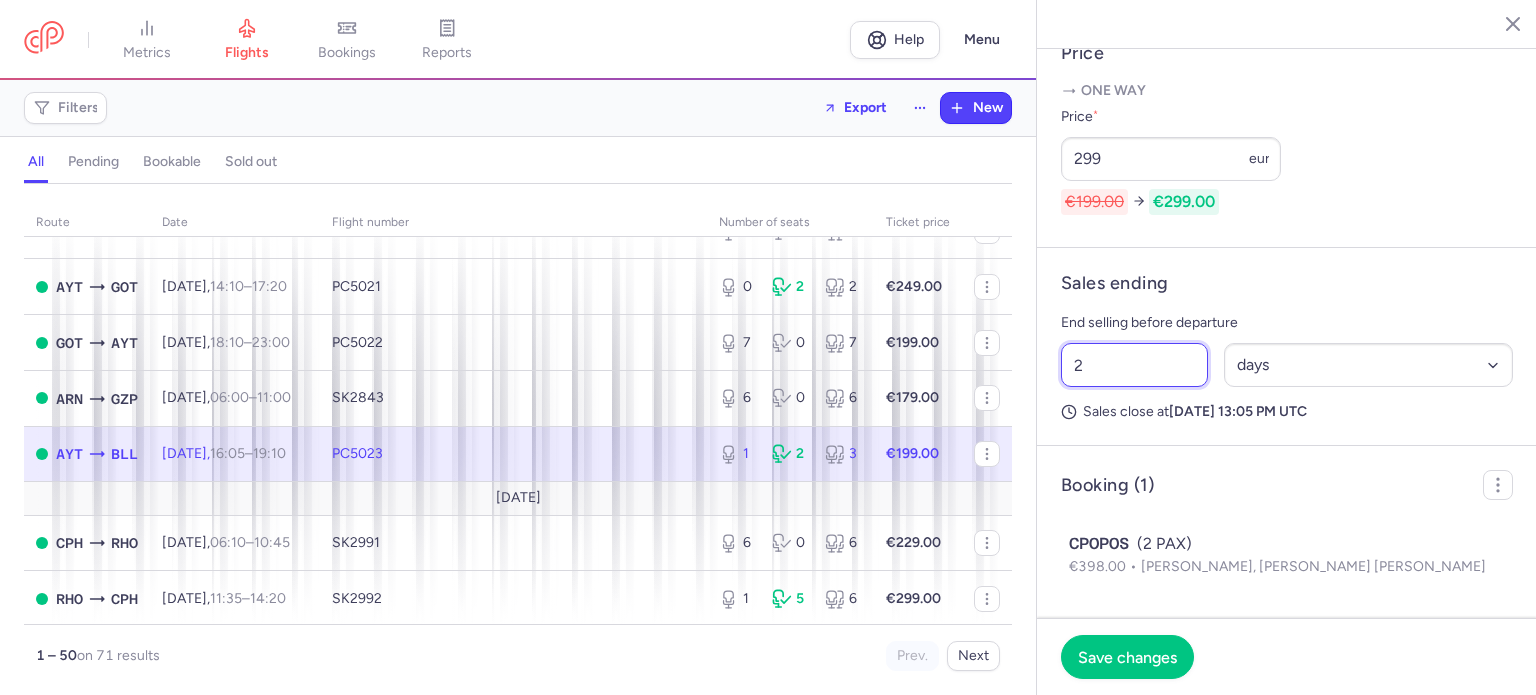 click on "2" at bounding box center (1134, 365) 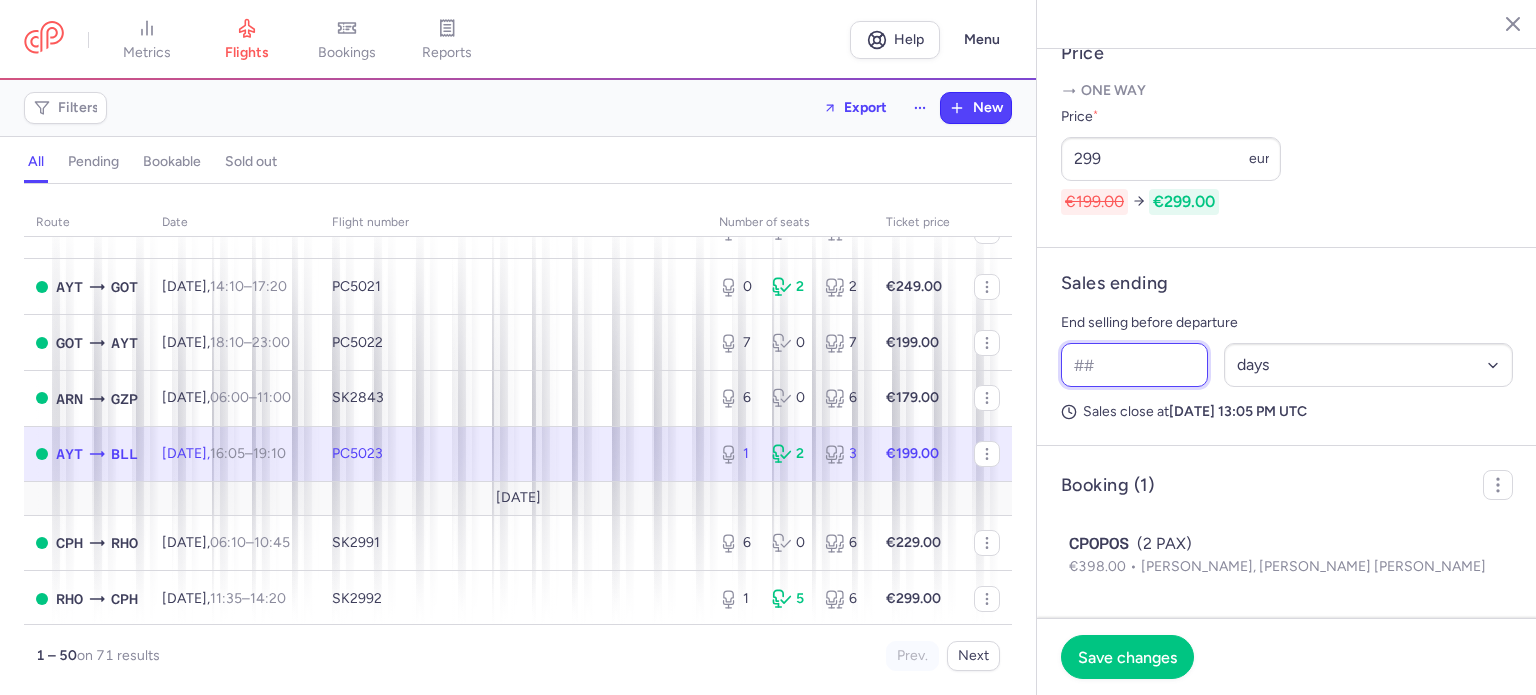 type on "q" 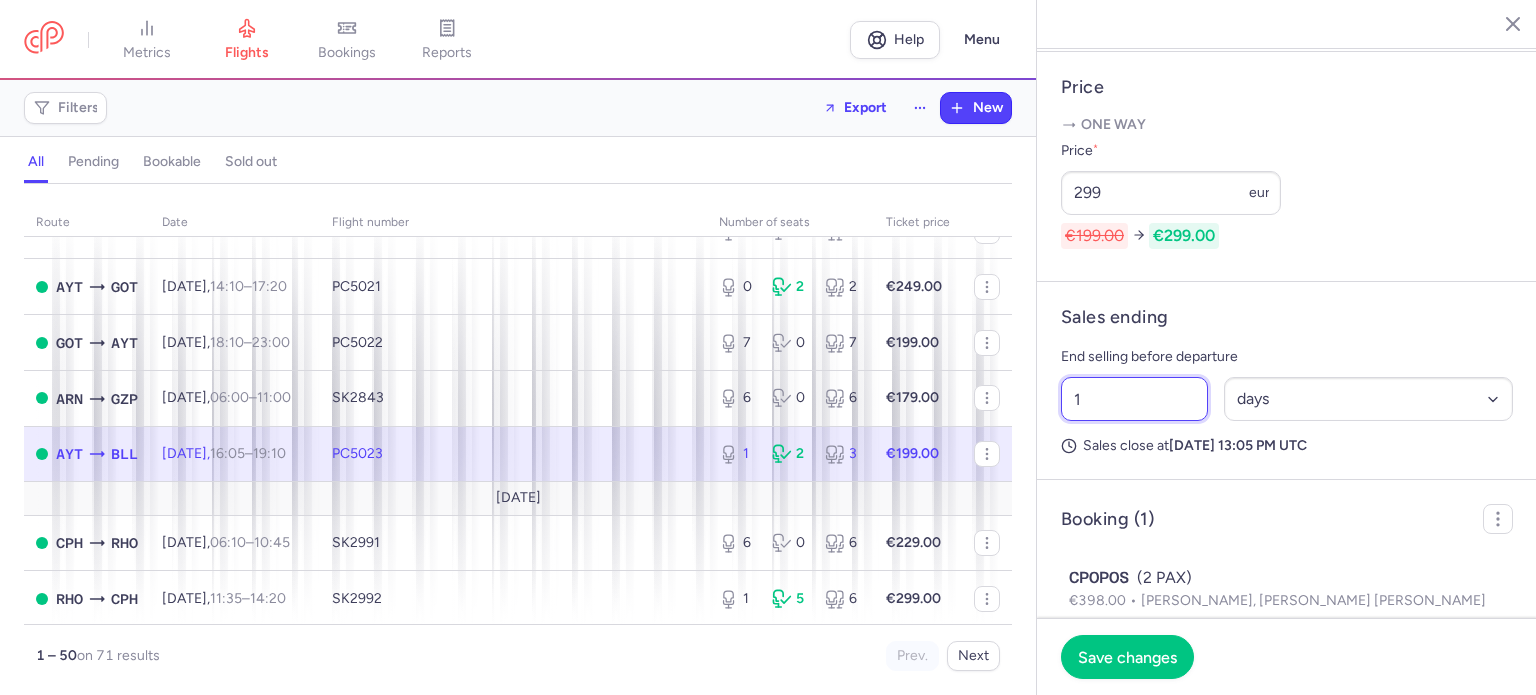 scroll, scrollTop: 839, scrollLeft: 0, axis: vertical 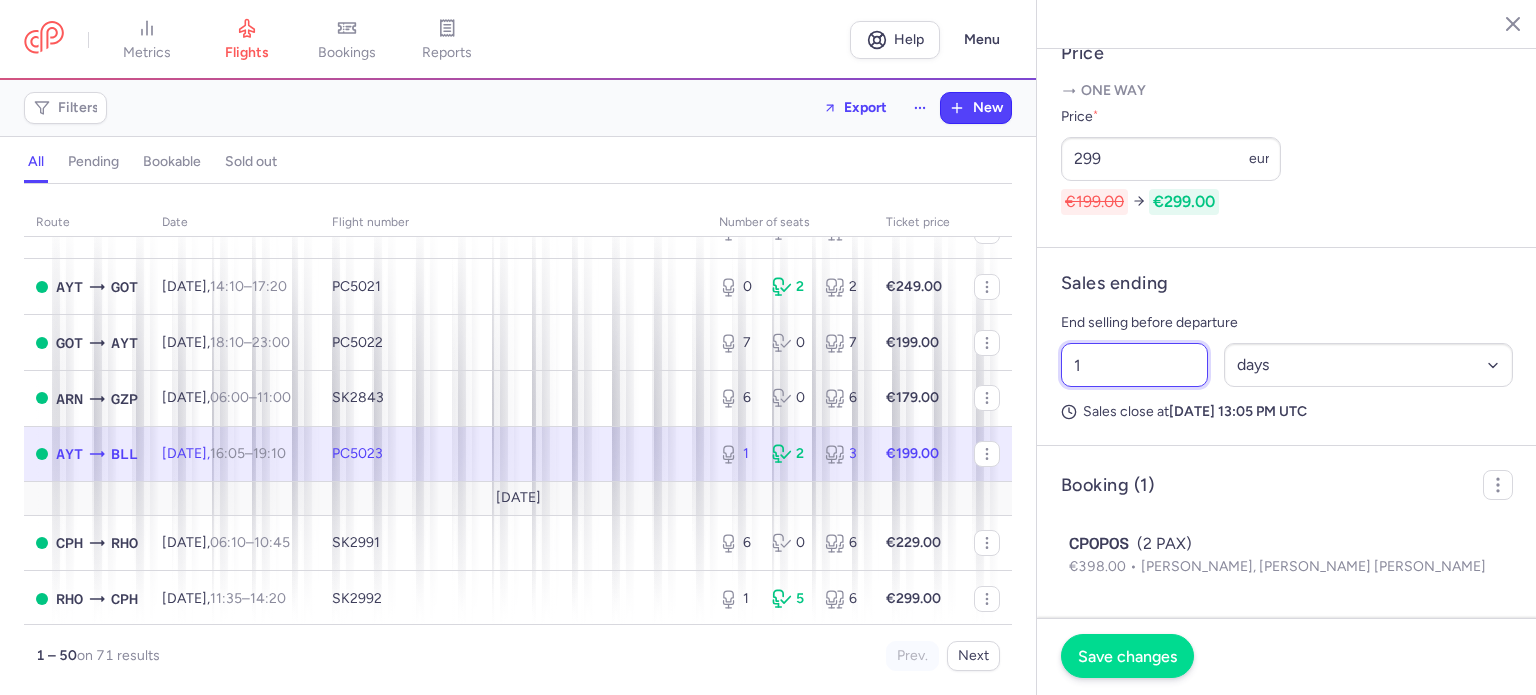 type on "1" 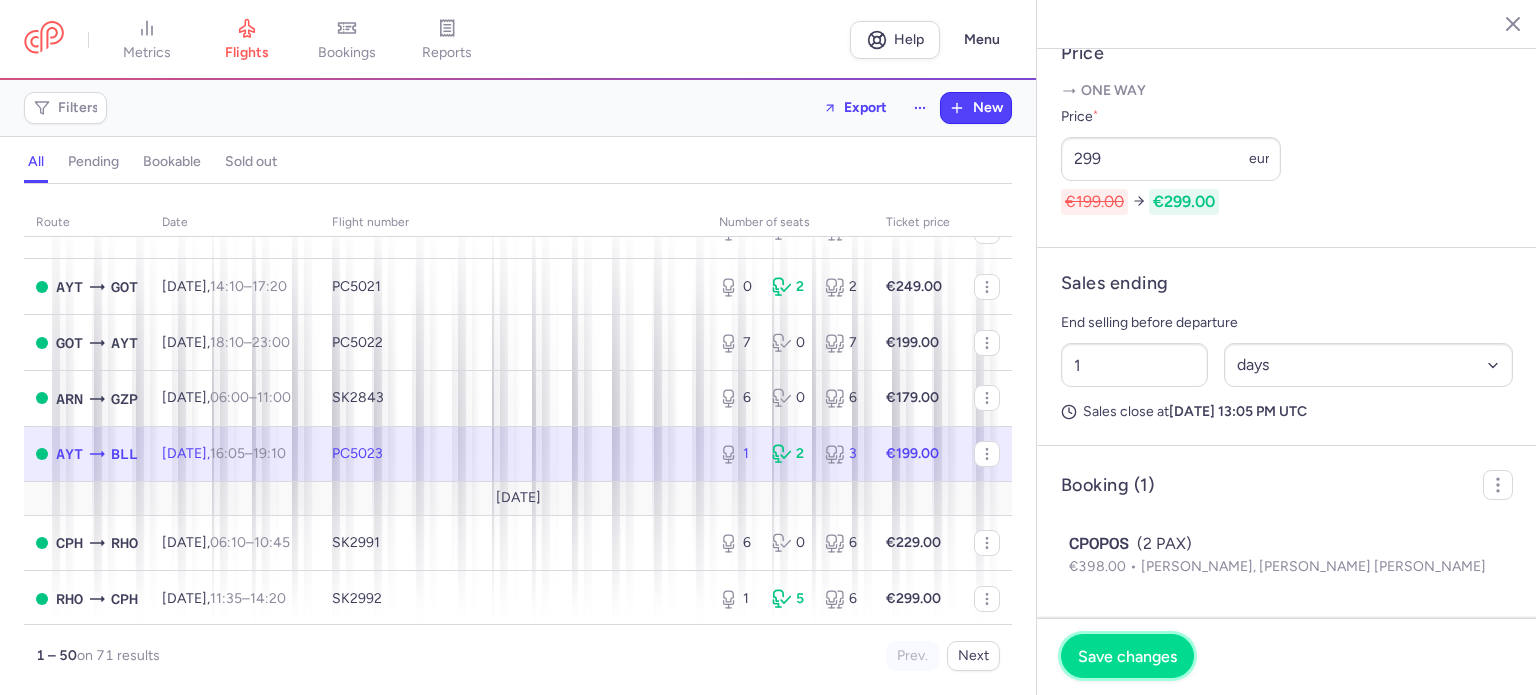 click on "Save changes" at bounding box center [1127, 656] 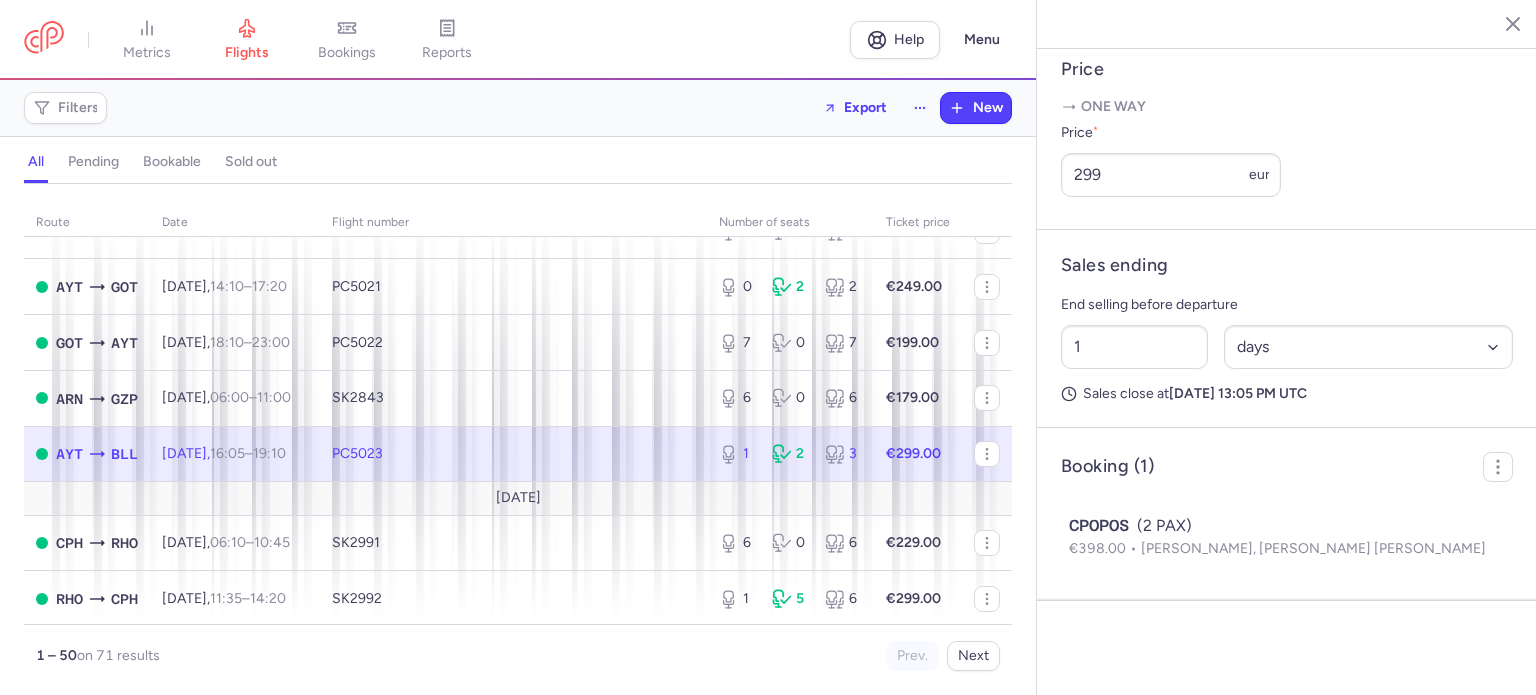 scroll, scrollTop: 788, scrollLeft: 0, axis: vertical 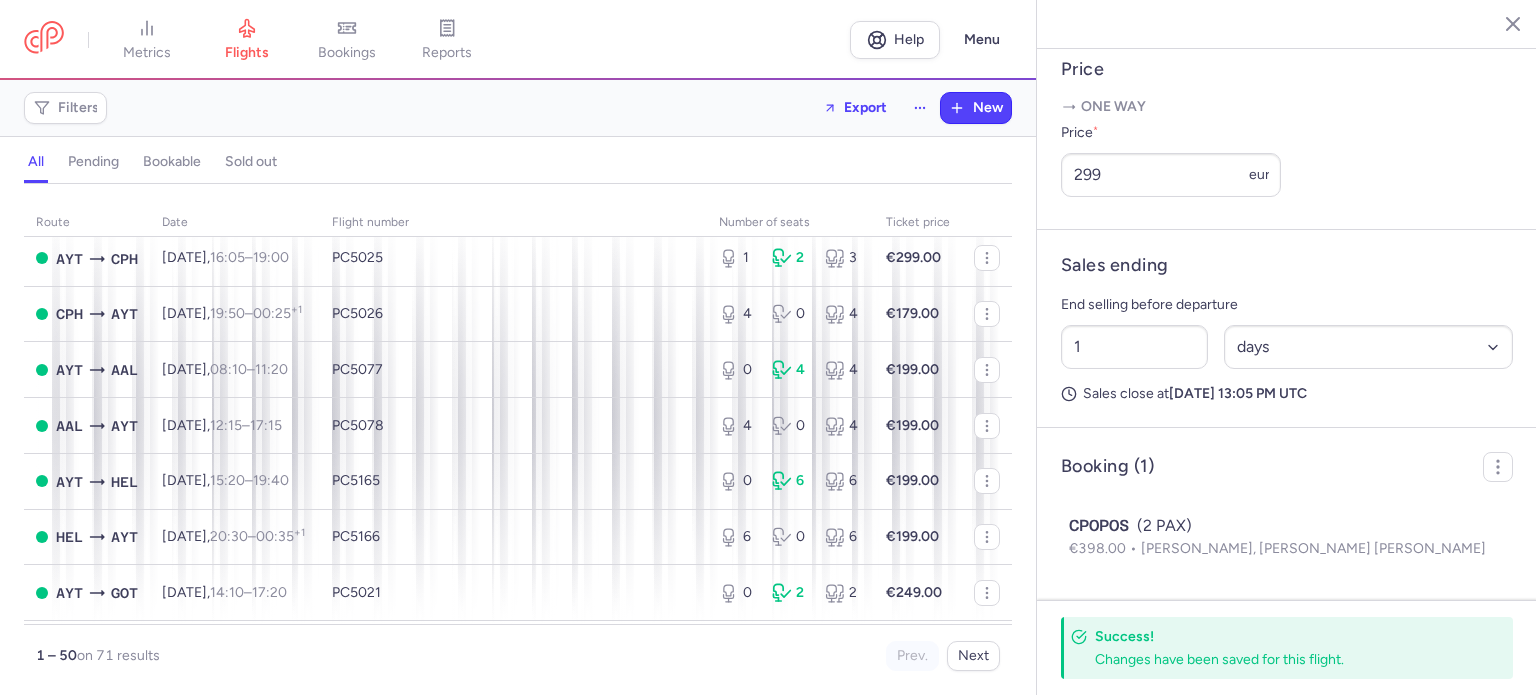 click at bounding box center [987, 203] 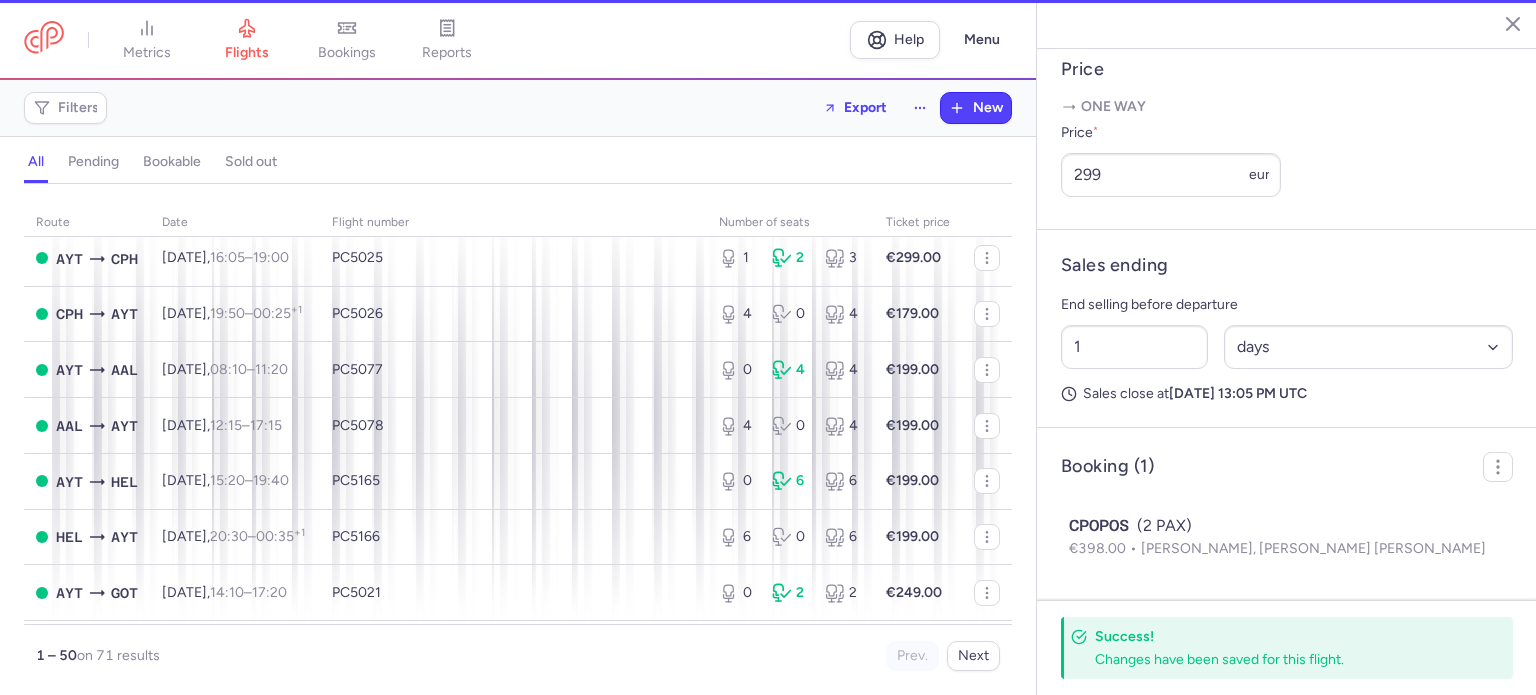 type on "5" 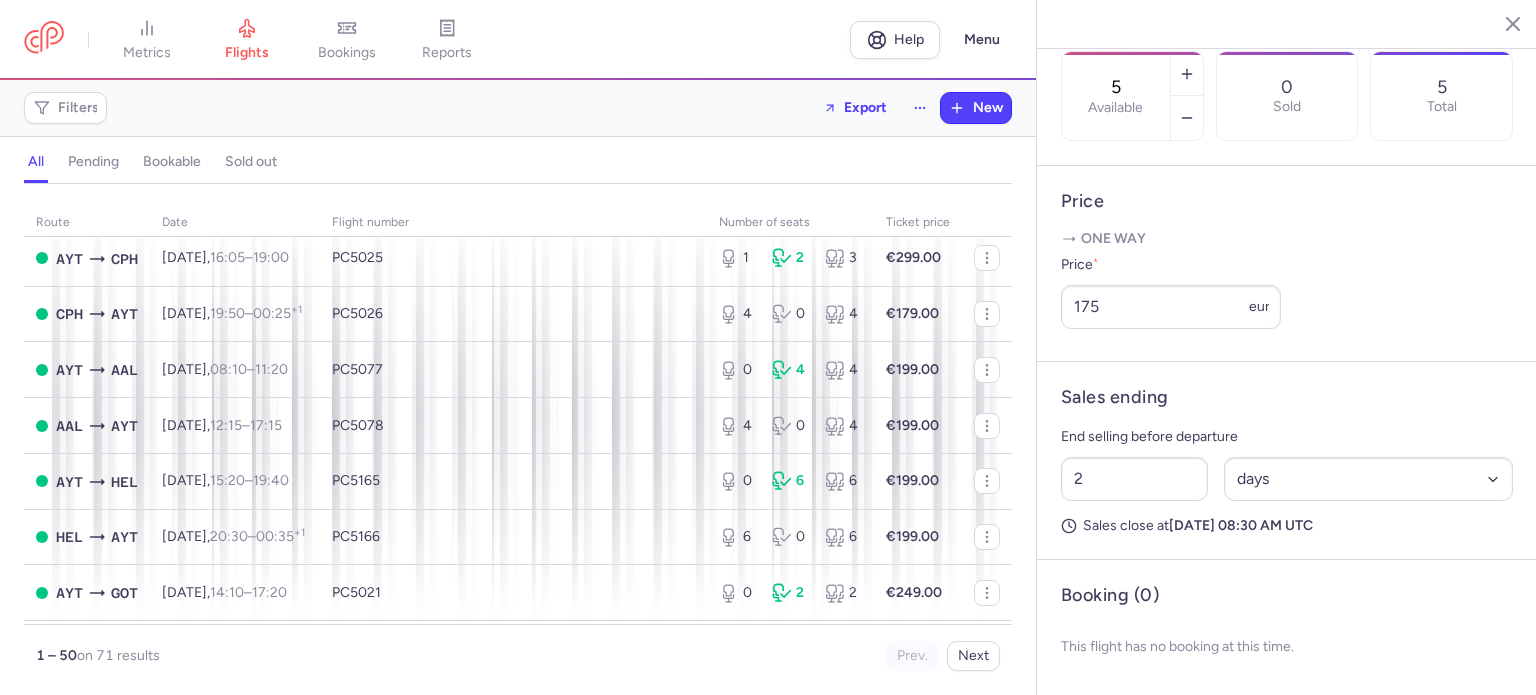 scroll, scrollTop: 683, scrollLeft: 0, axis: vertical 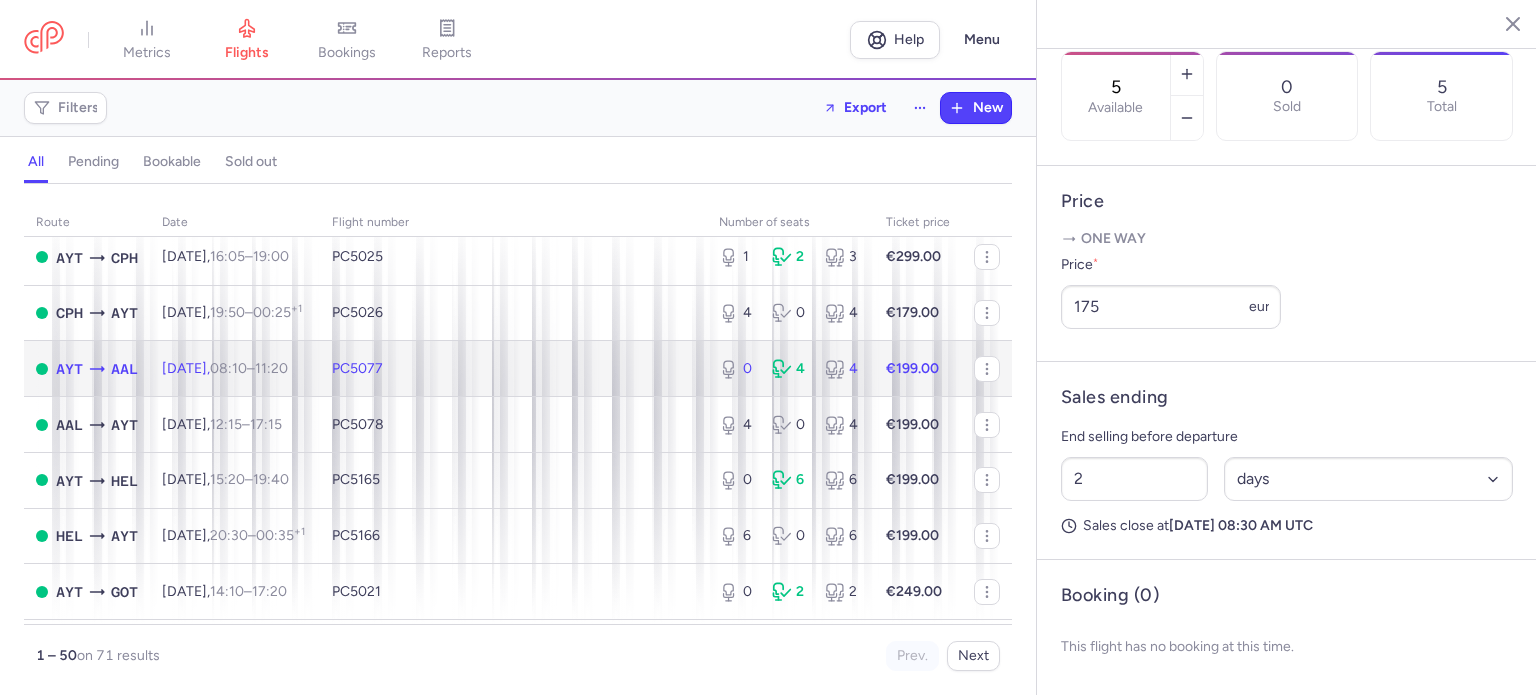 click on "PC5077" at bounding box center (513, 369) 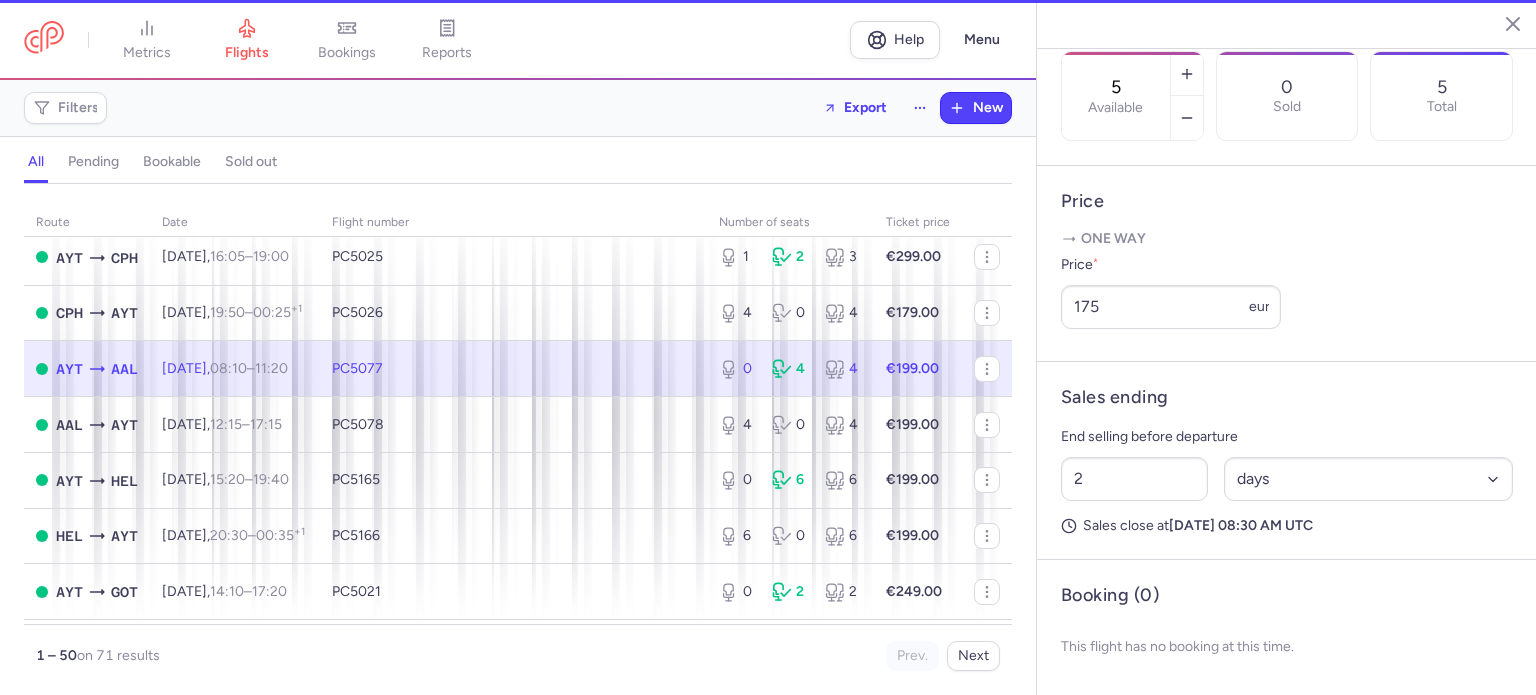 type on "0" 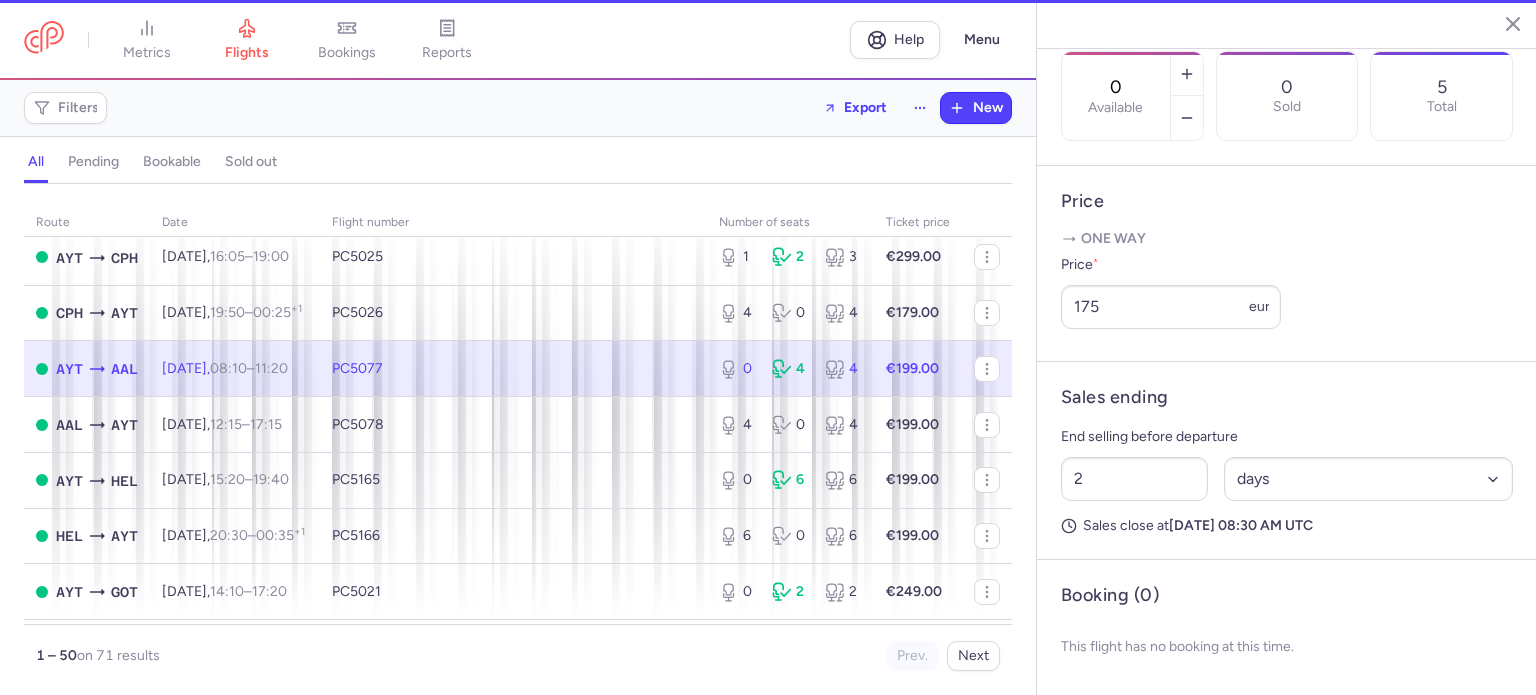 scroll, scrollTop: 735, scrollLeft: 0, axis: vertical 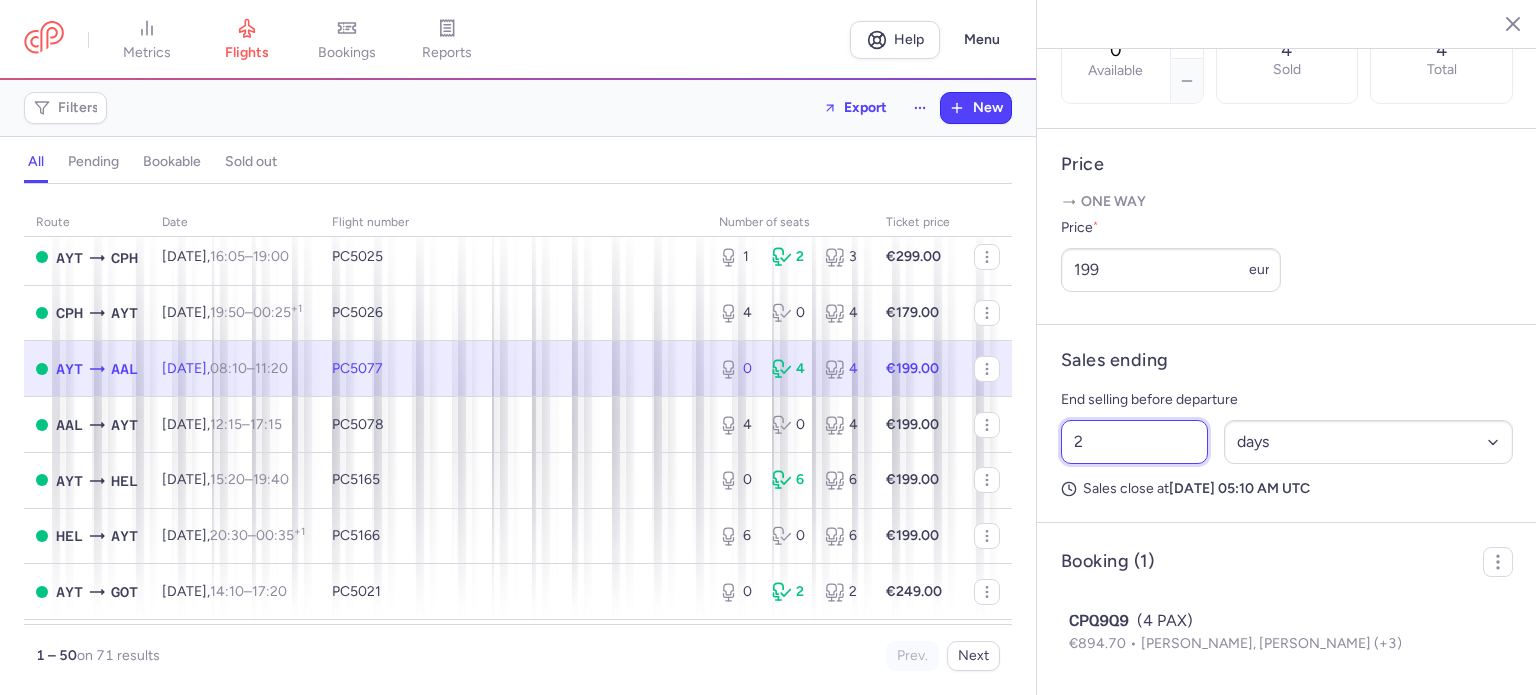 click on "2" at bounding box center [1134, 442] 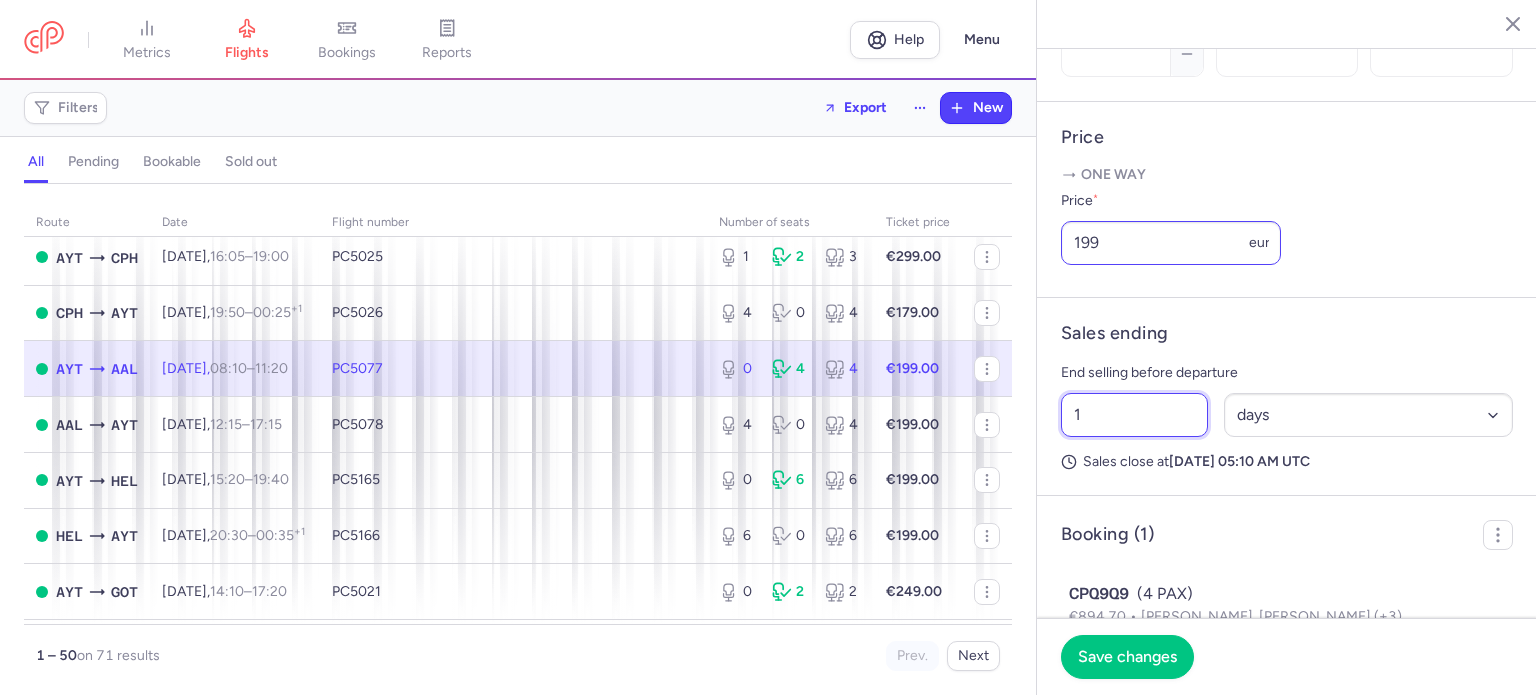 type on "1" 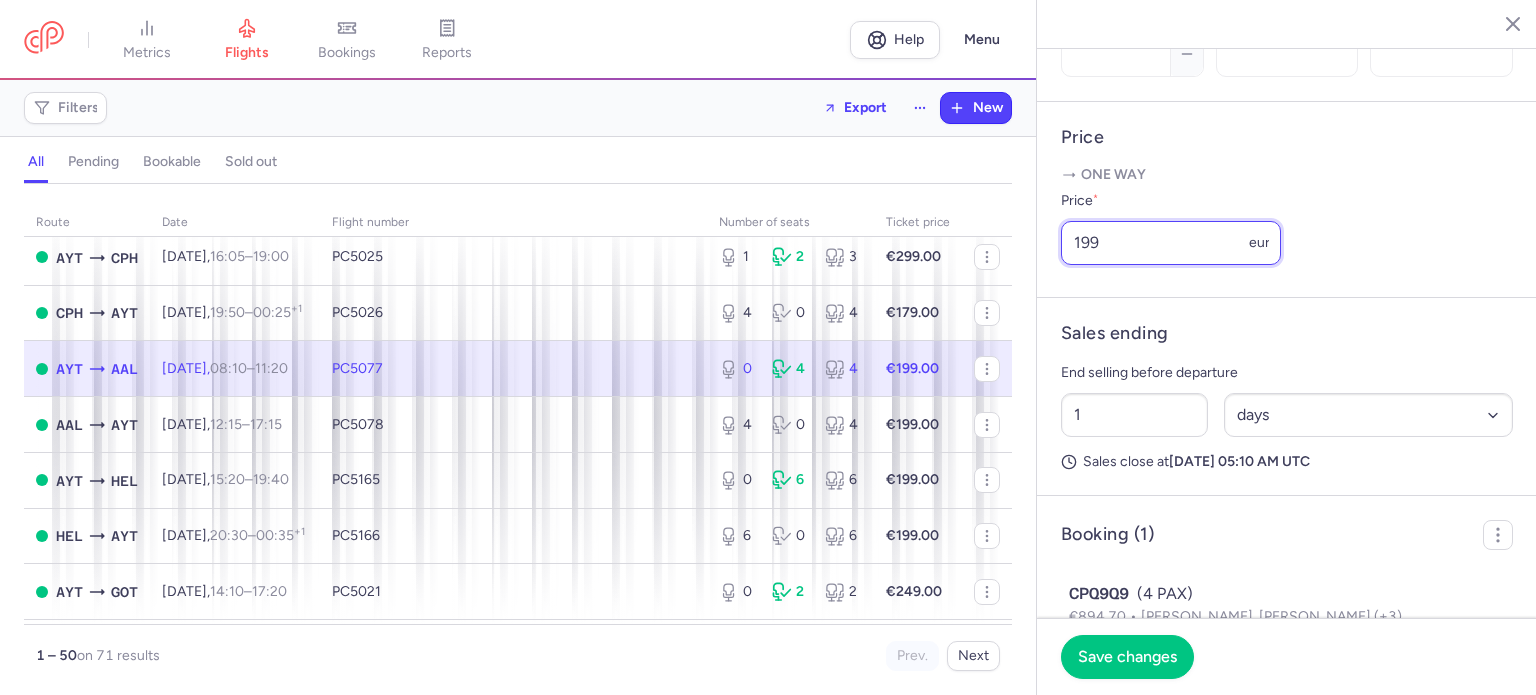 click on "199" at bounding box center (1171, 243) 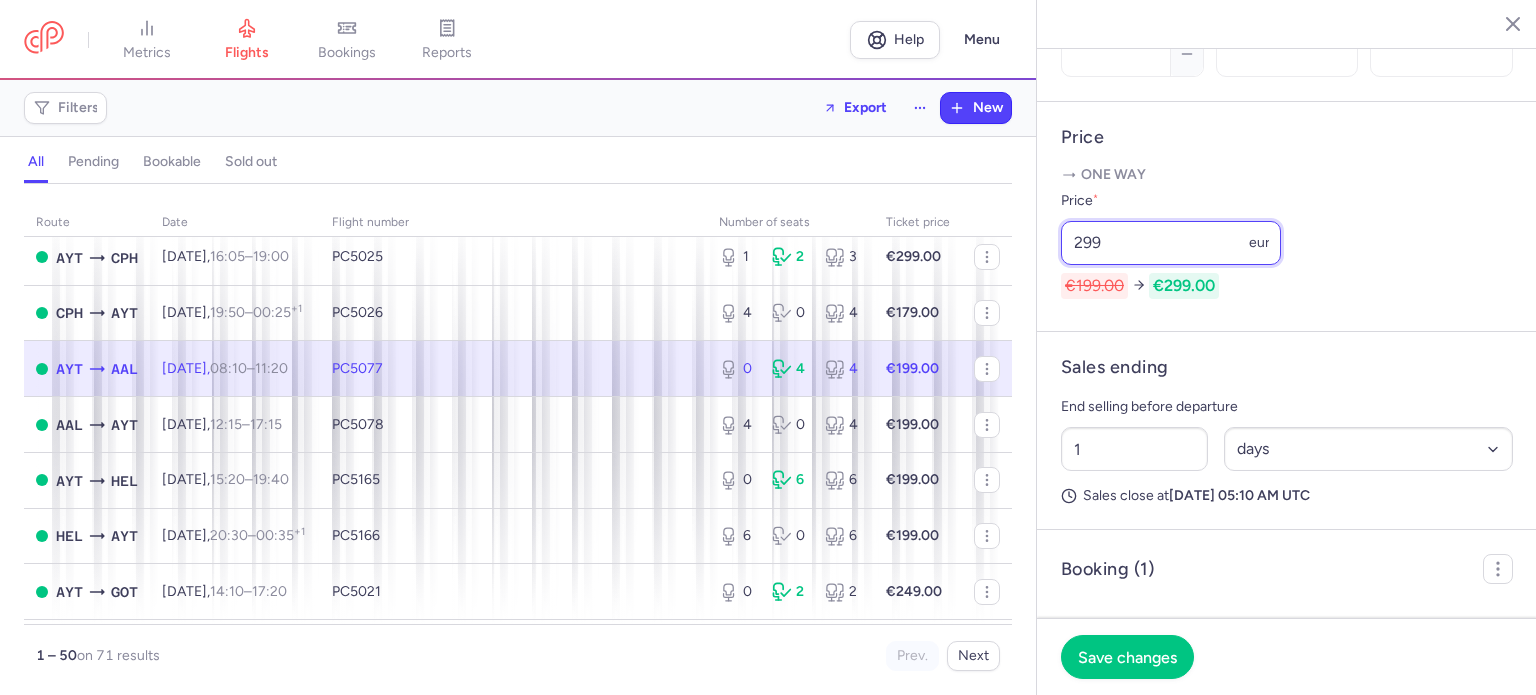 type on "299" 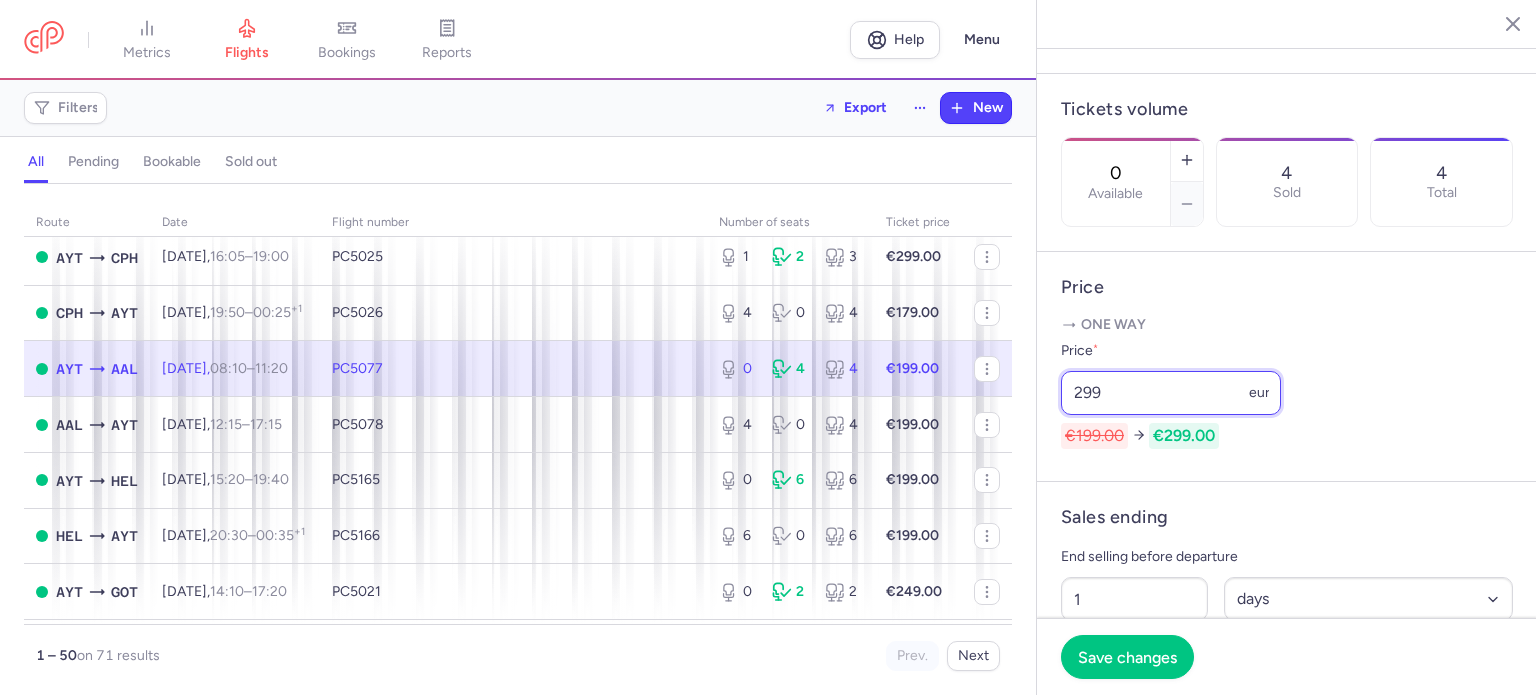scroll, scrollTop: 575, scrollLeft: 0, axis: vertical 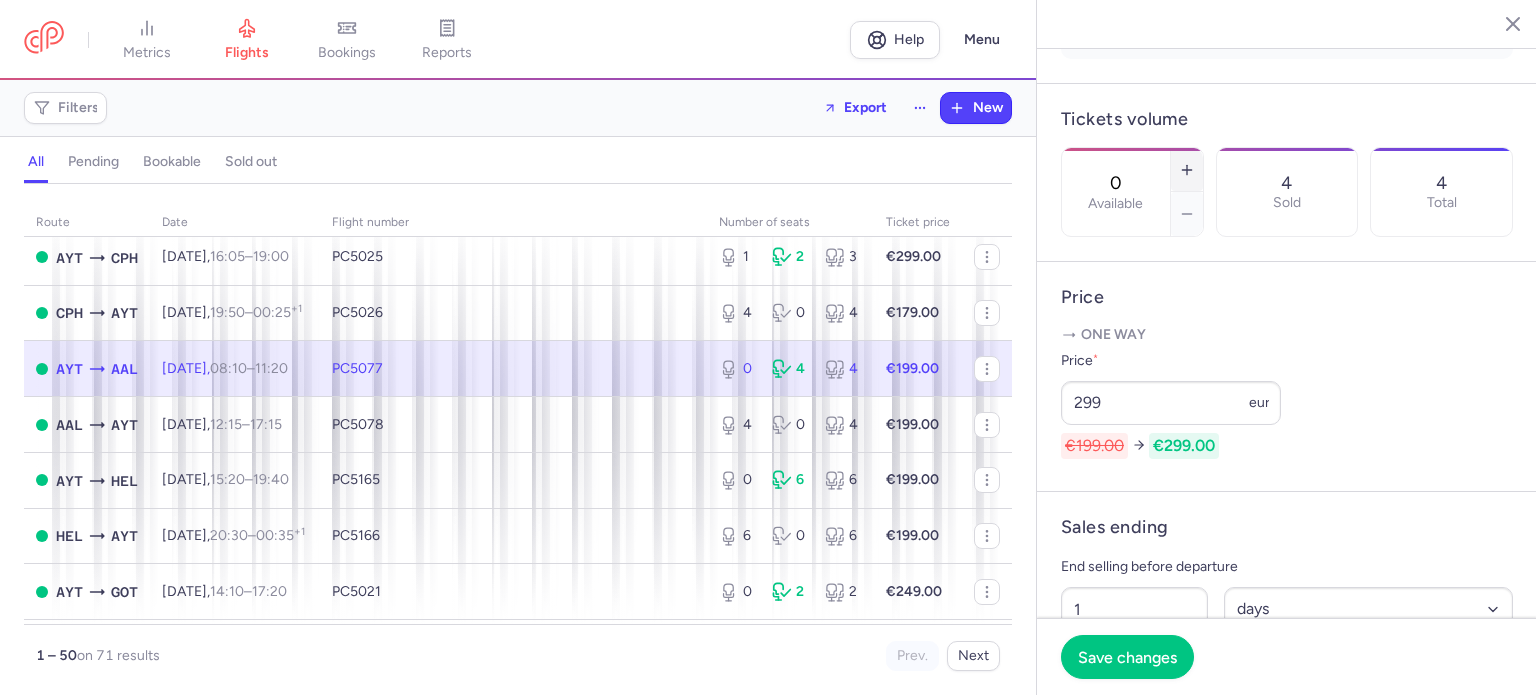 click 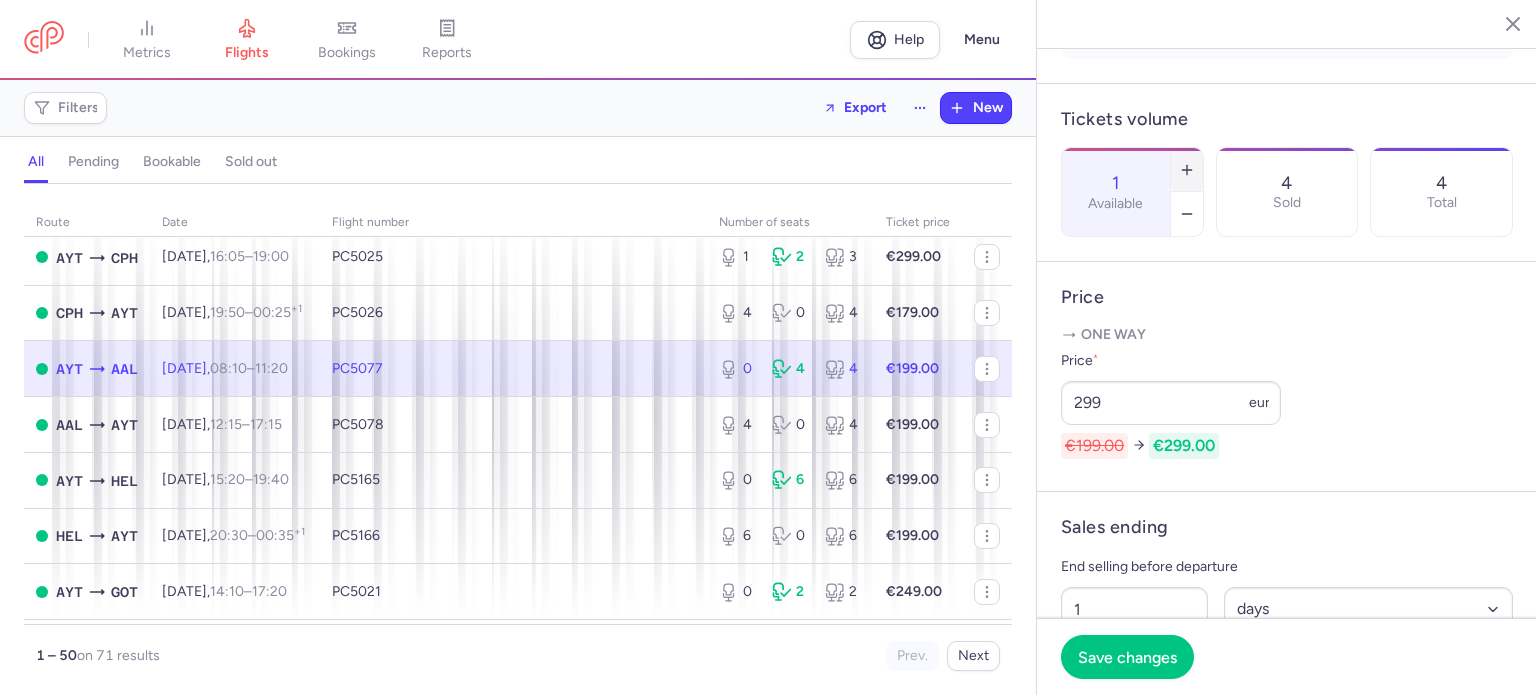 click 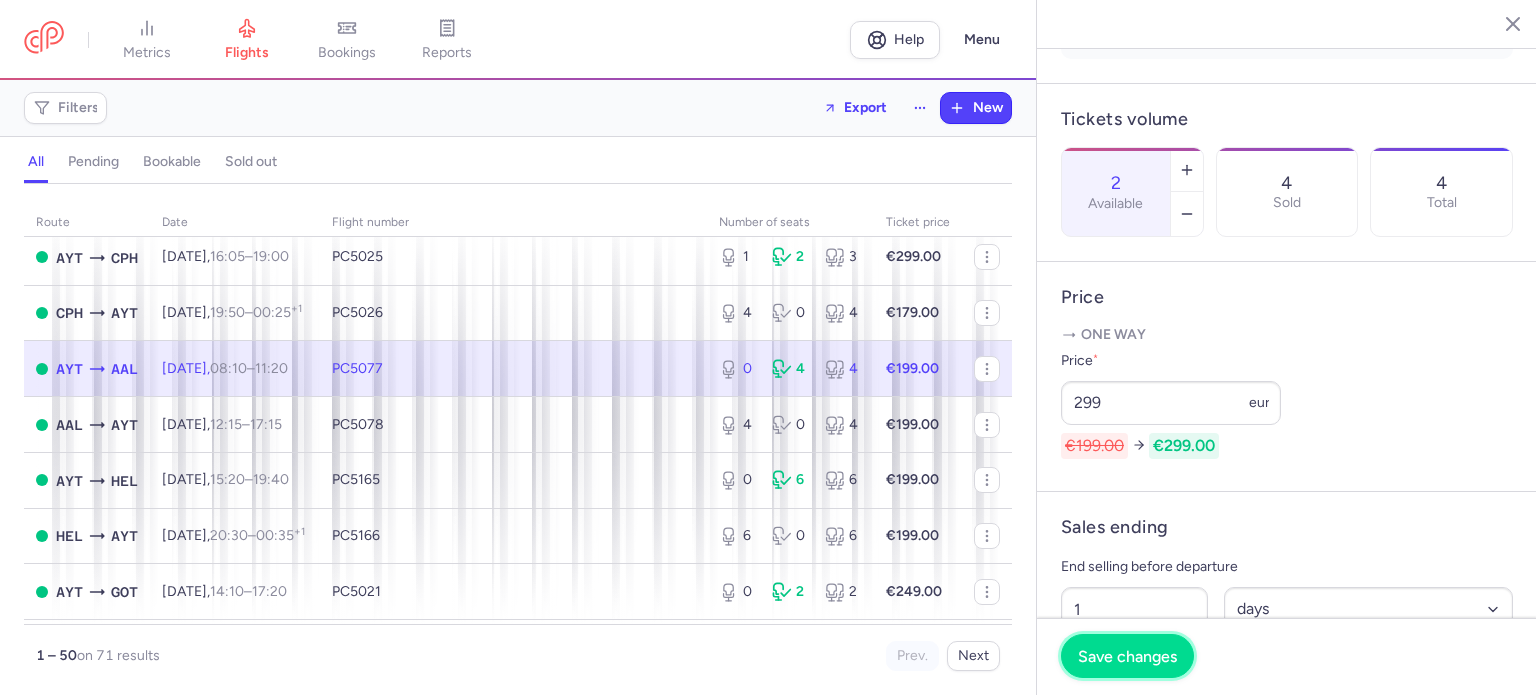 click on "Save changes" at bounding box center [1127, 656] 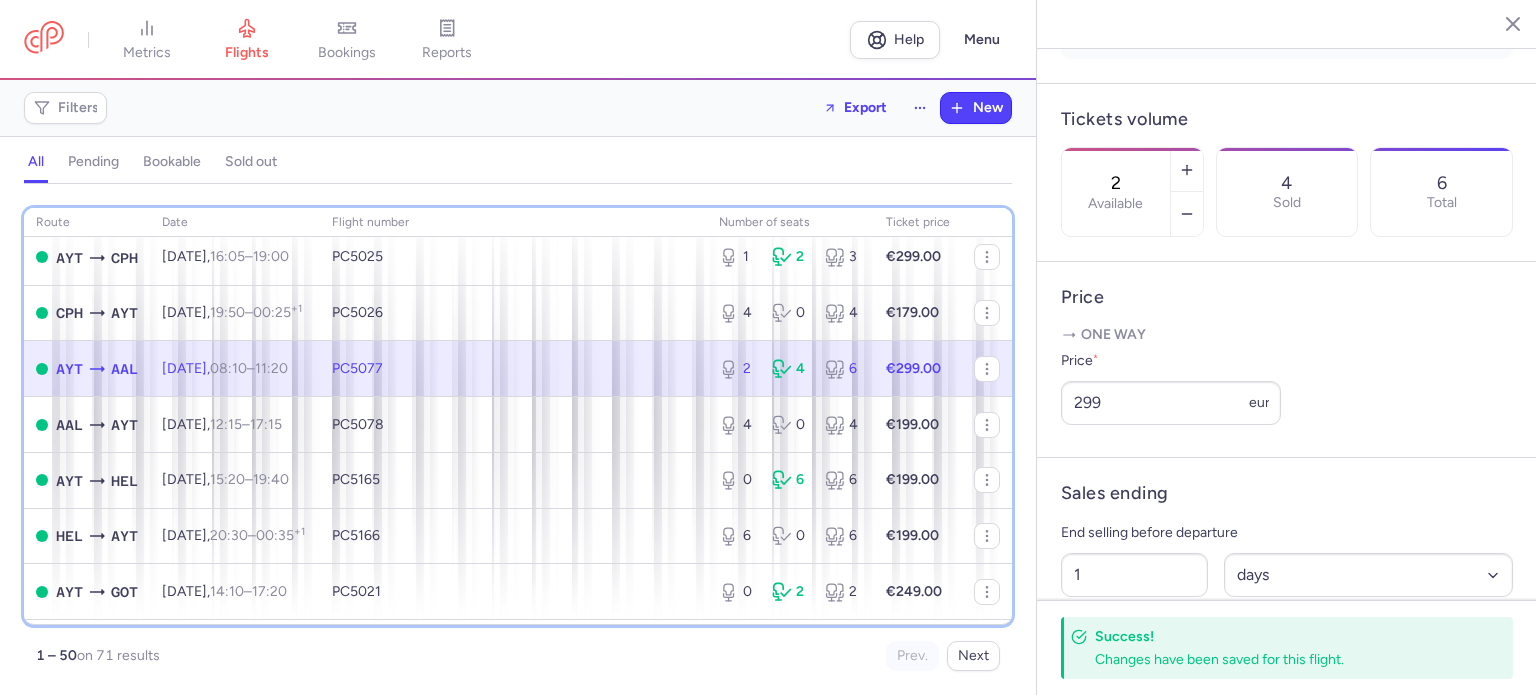 scroll, scrollTop: 2078, scrollLeft: 0, axis: vertical 